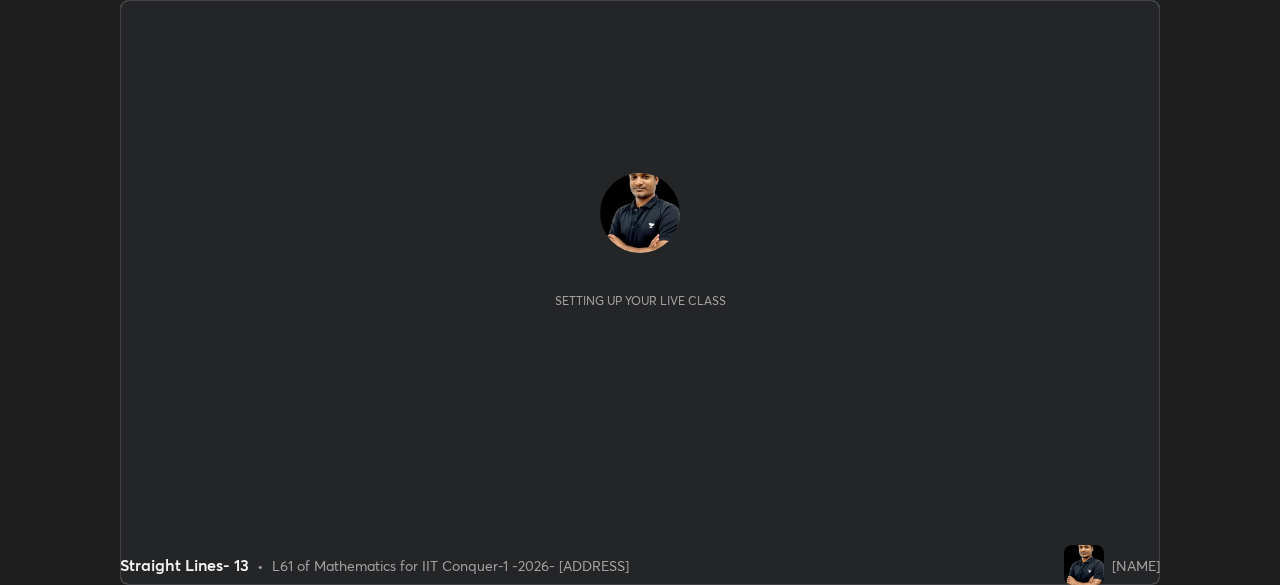 scroll, scrollTop: 0, scrollLeft: 0, axis: both 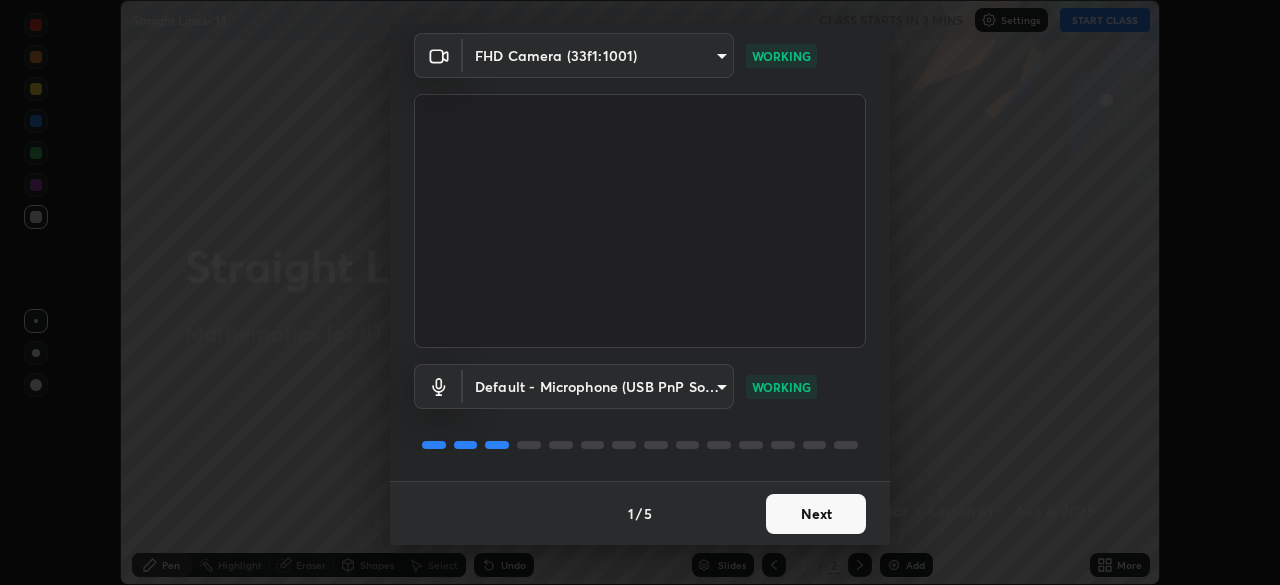 click on "Next" at bounding box center [816, 514] 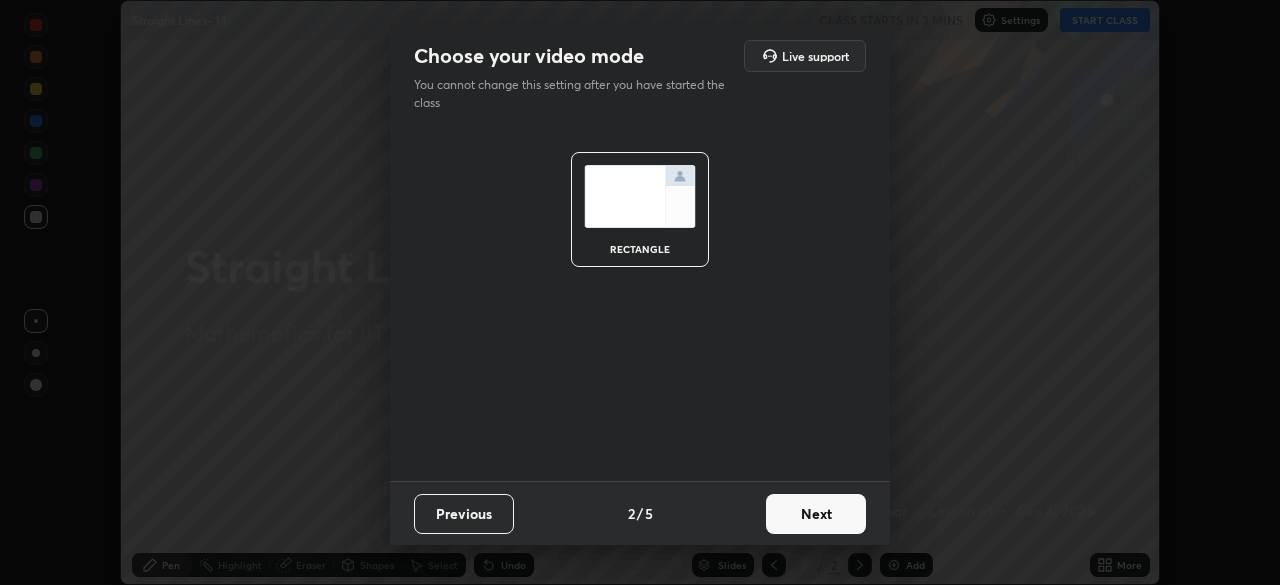 scroll, scrollTop: 0, scrollLeft: 0, axis: both 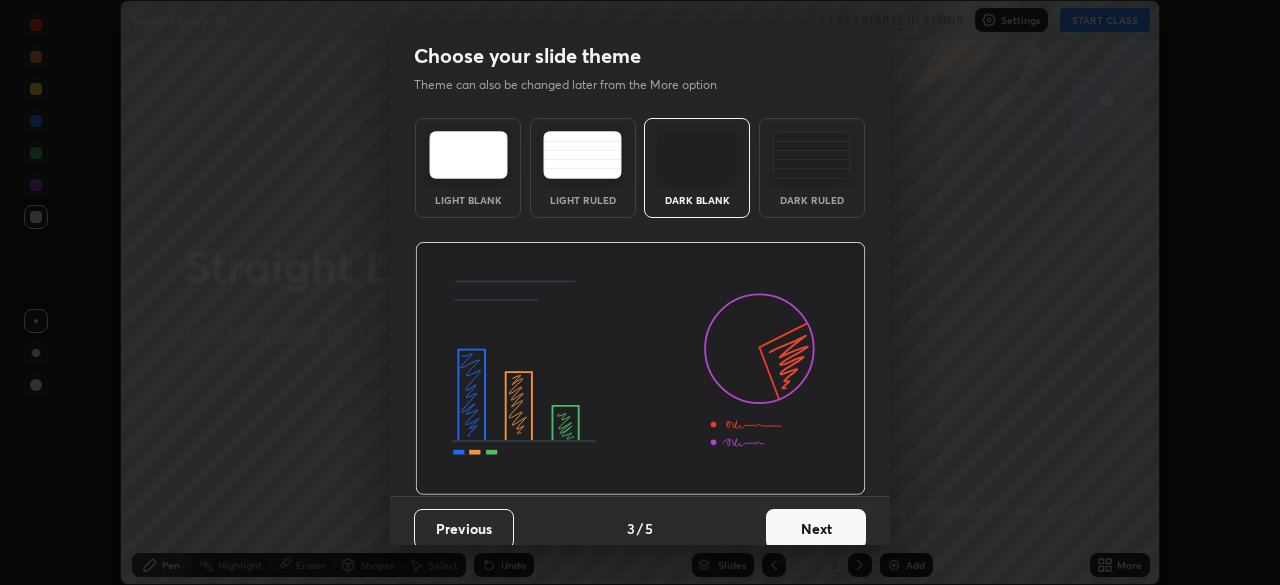 click on "Next" at bounding box center [816, 529] 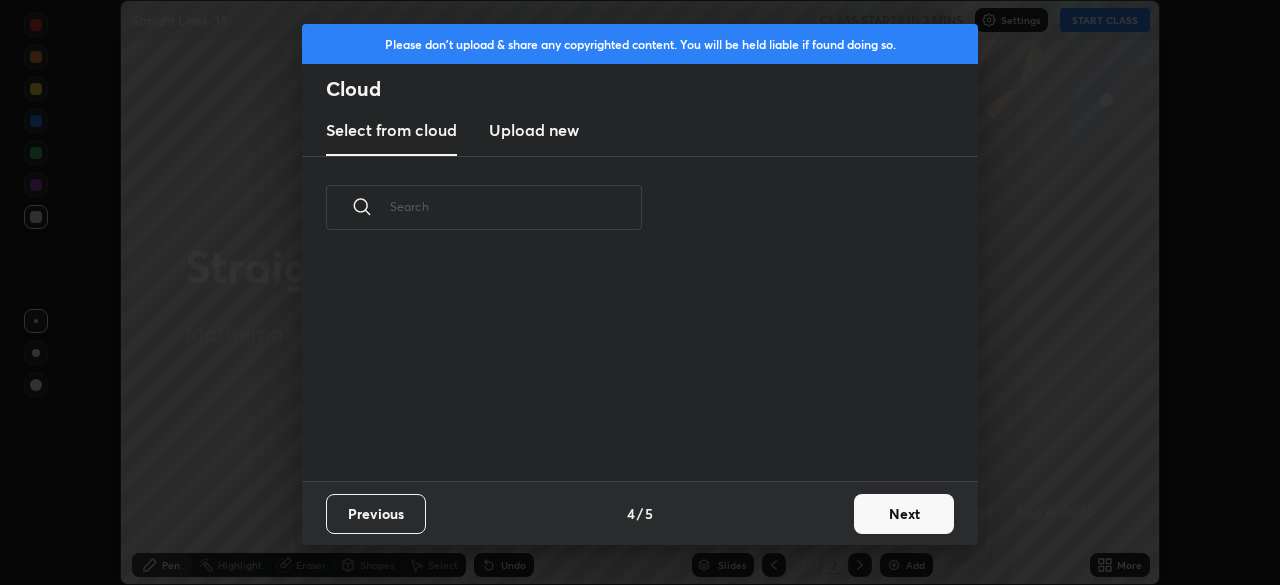 click on "Next" at bounding box center [904, 514] 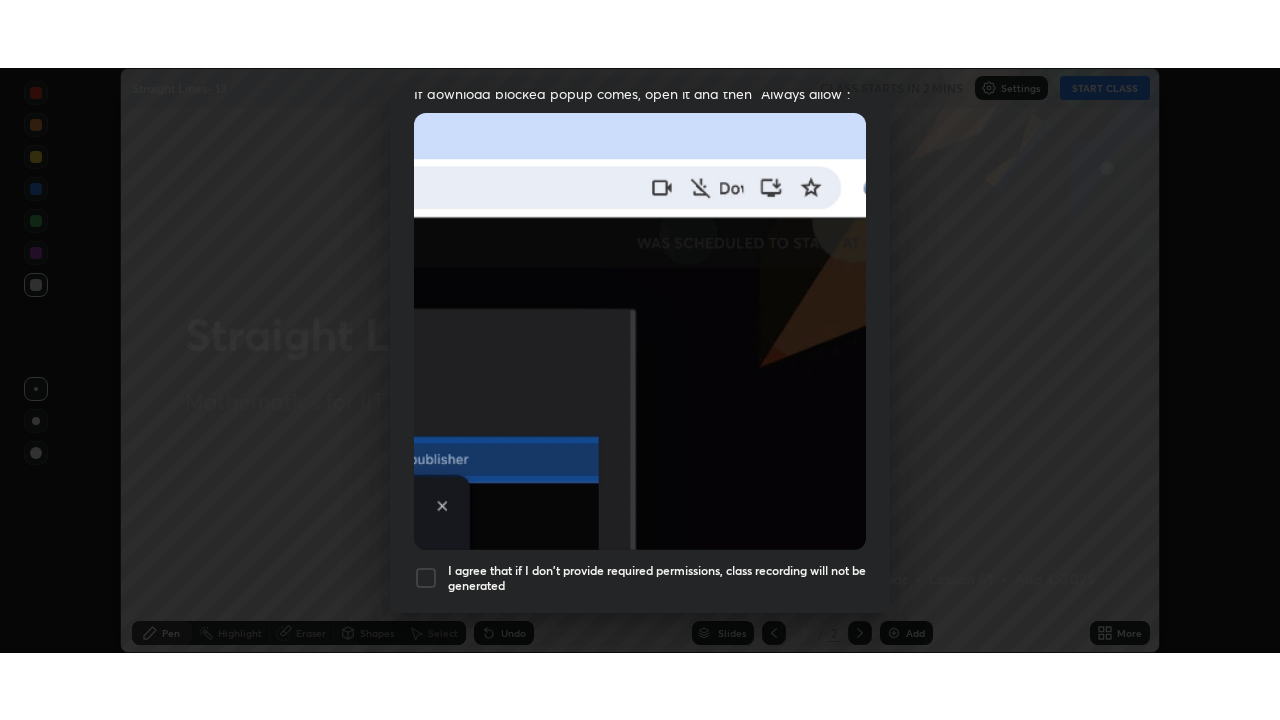 scroll, scrollTop: 479, scrollLeft: 0, axis: vertical 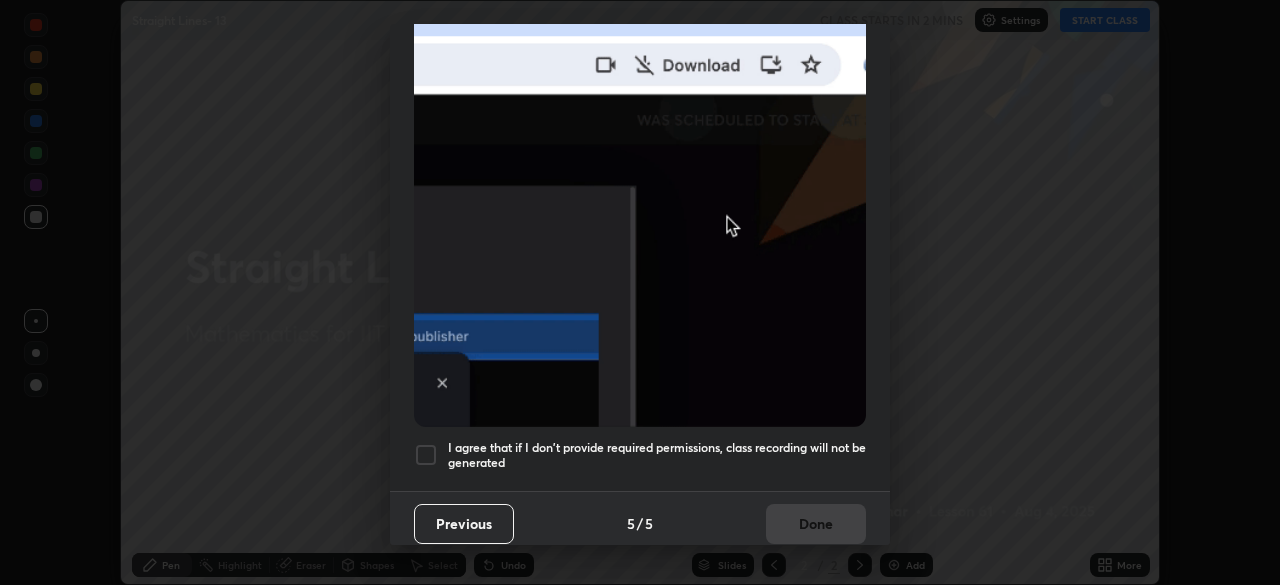 click at bounding box center (426, 455) 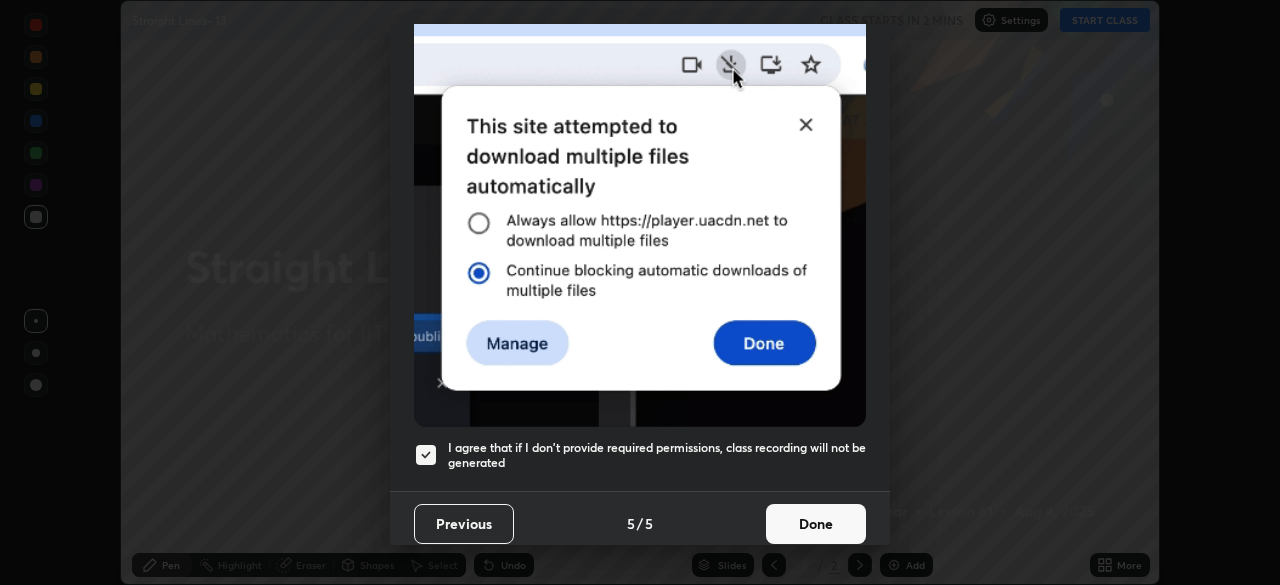 click on "Done" at bounding box center (816, 524) 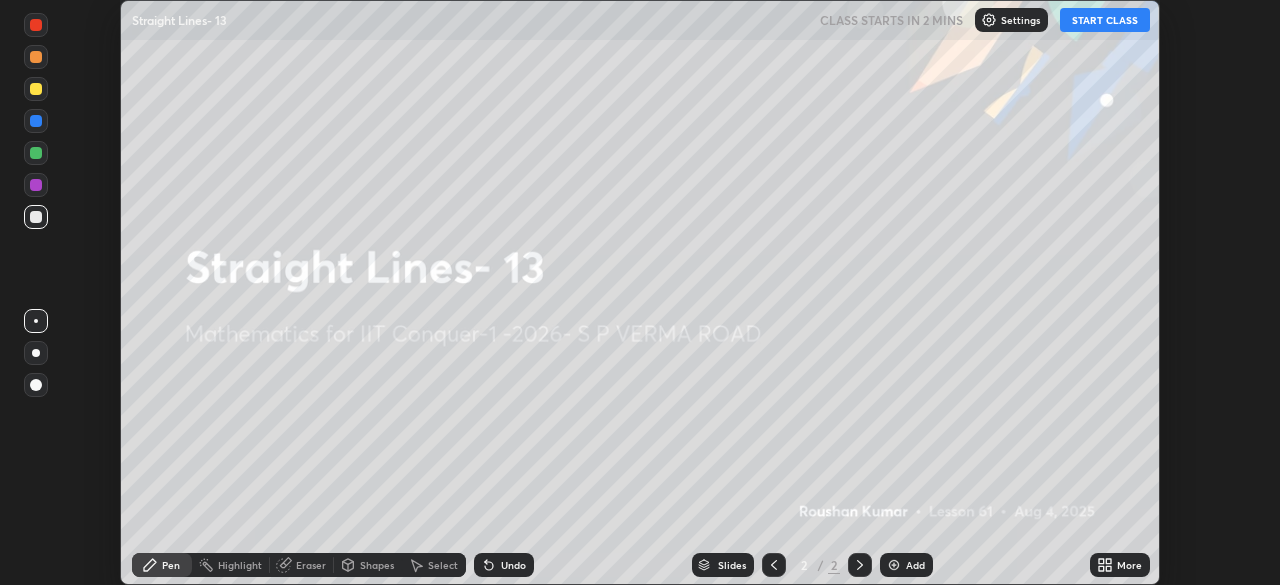 click 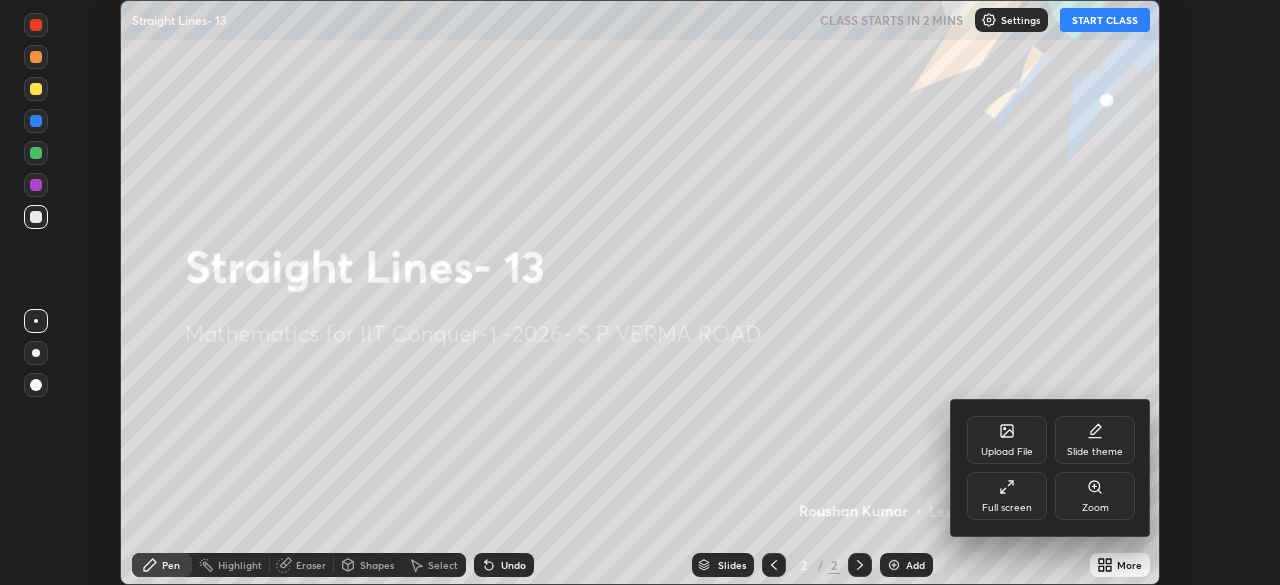click on "Full screen" at bounding box center (1007, 496) 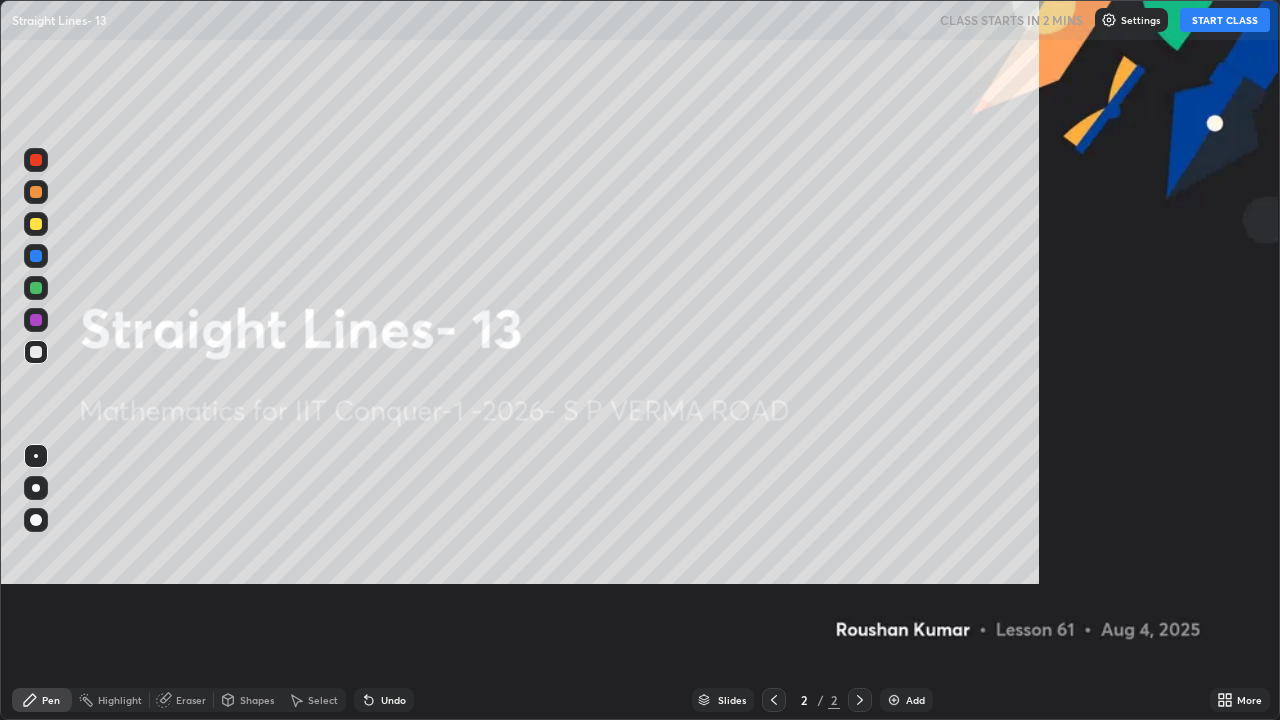 scroll, scrollTop: 99280, scrollLeft: 98720, axis: both 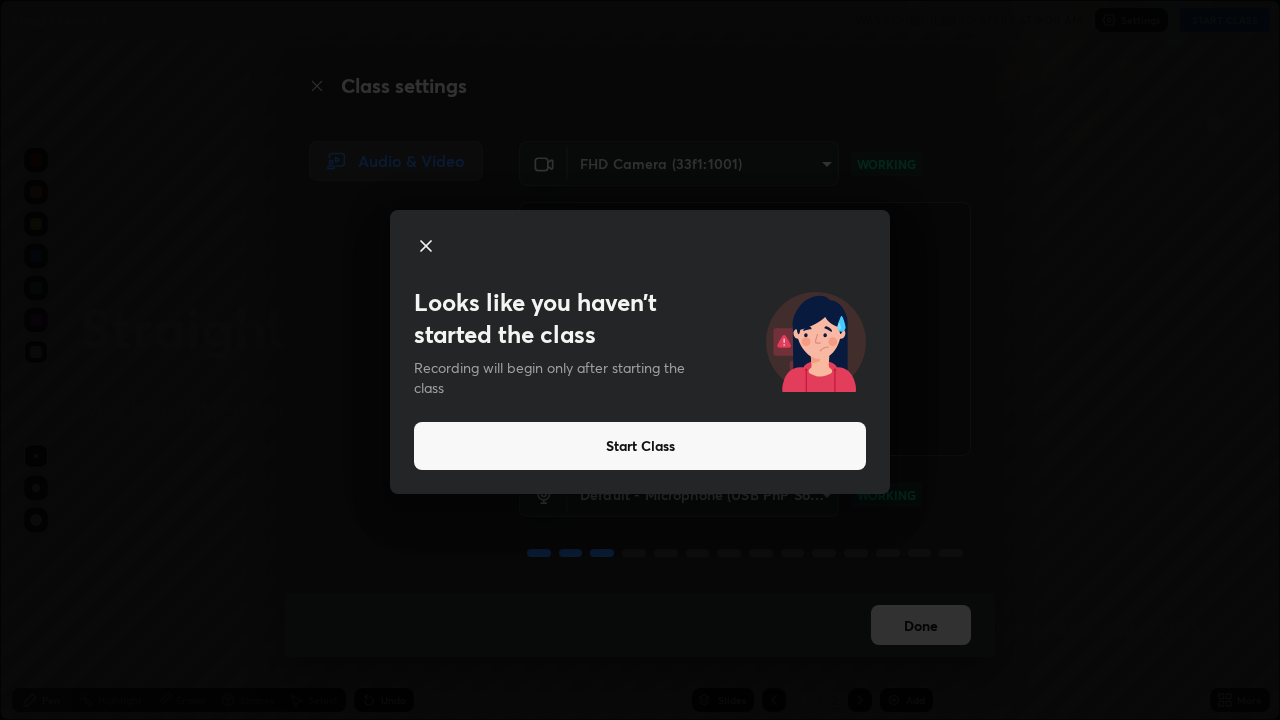 click on "Start Class" at bounding box center (640, 446) 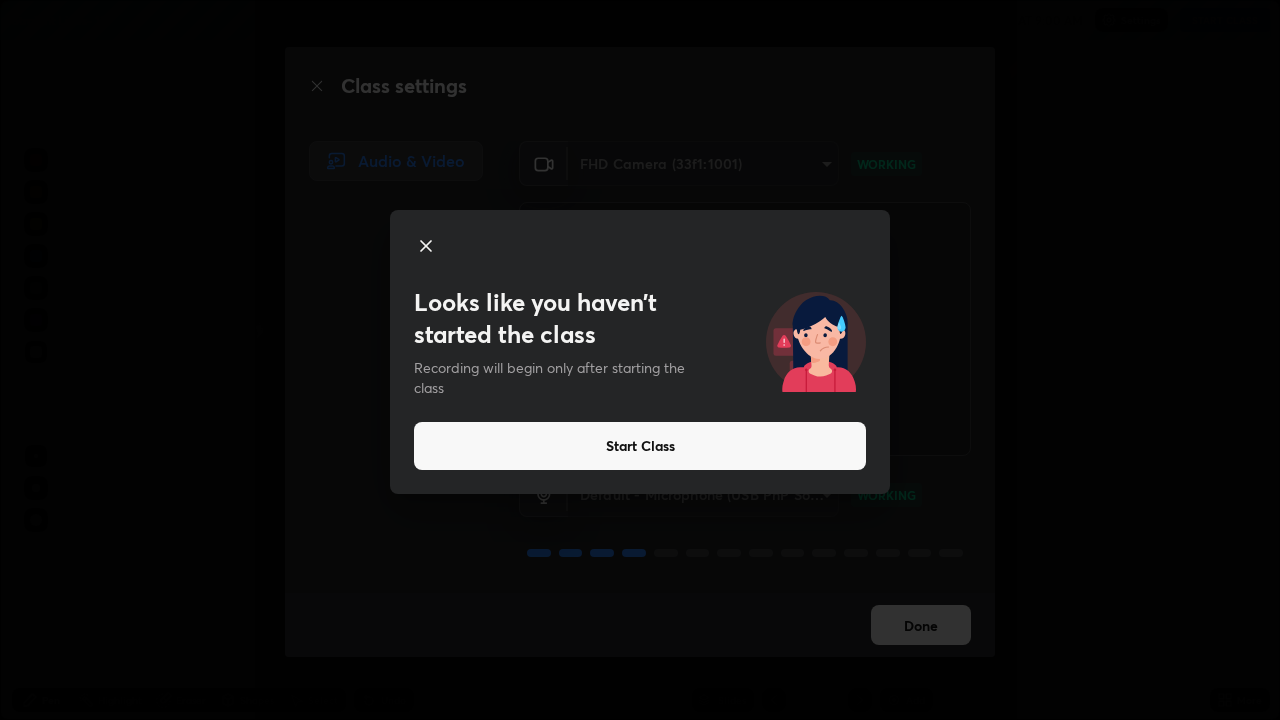 click on "Start Class" at bounding box center (640, 446) 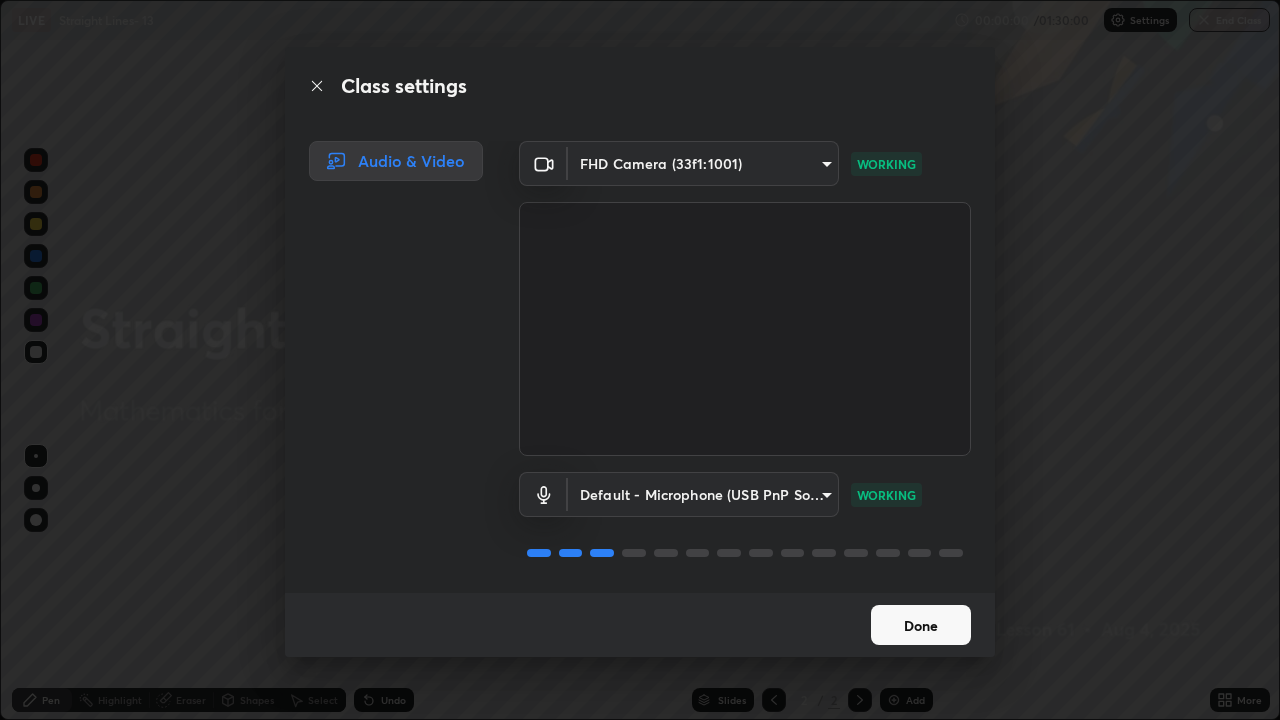 click on "Done" at bounding box center [921, 625] 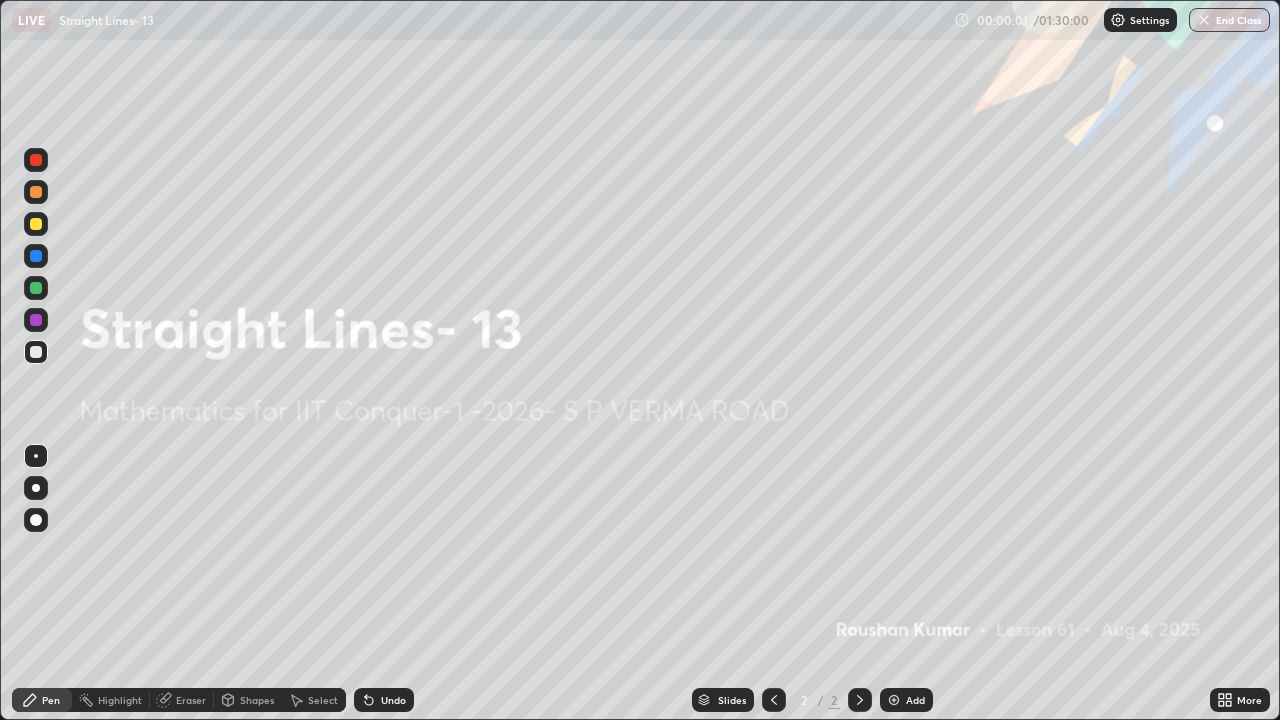 click on "Add" at bounding box center [915, 700] 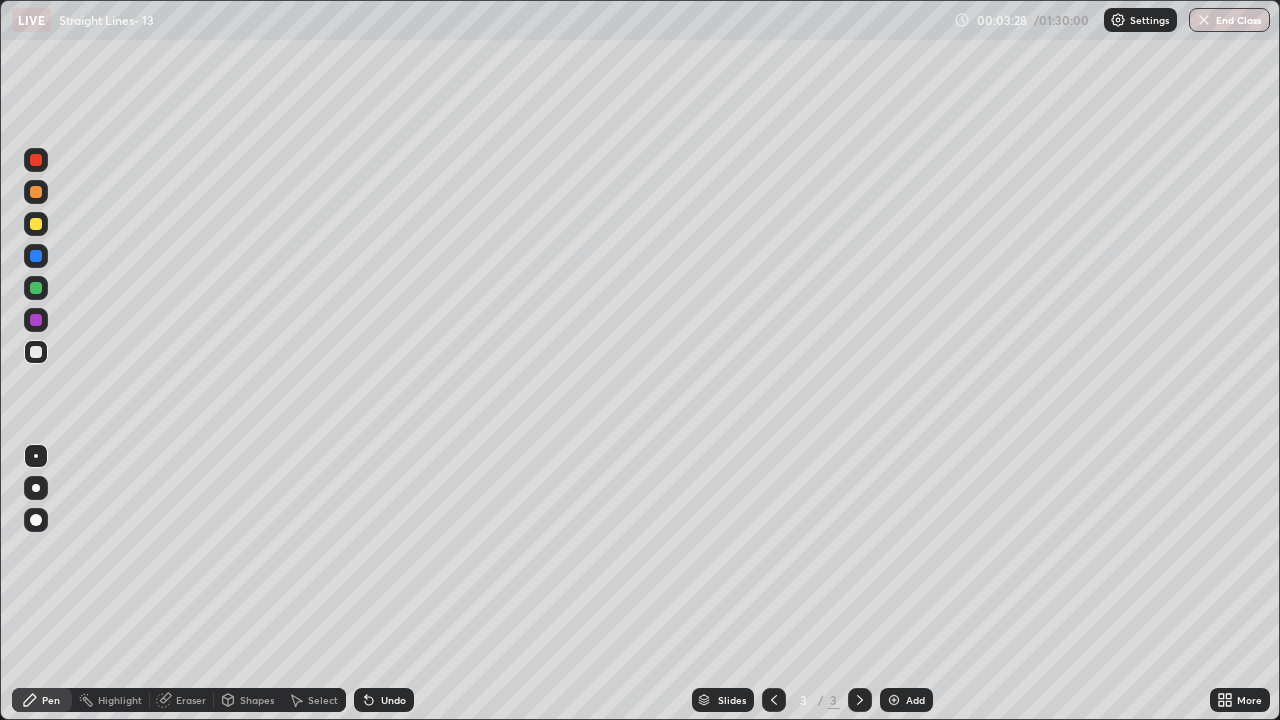 click on "Undo" at bounding box center [393, 700] 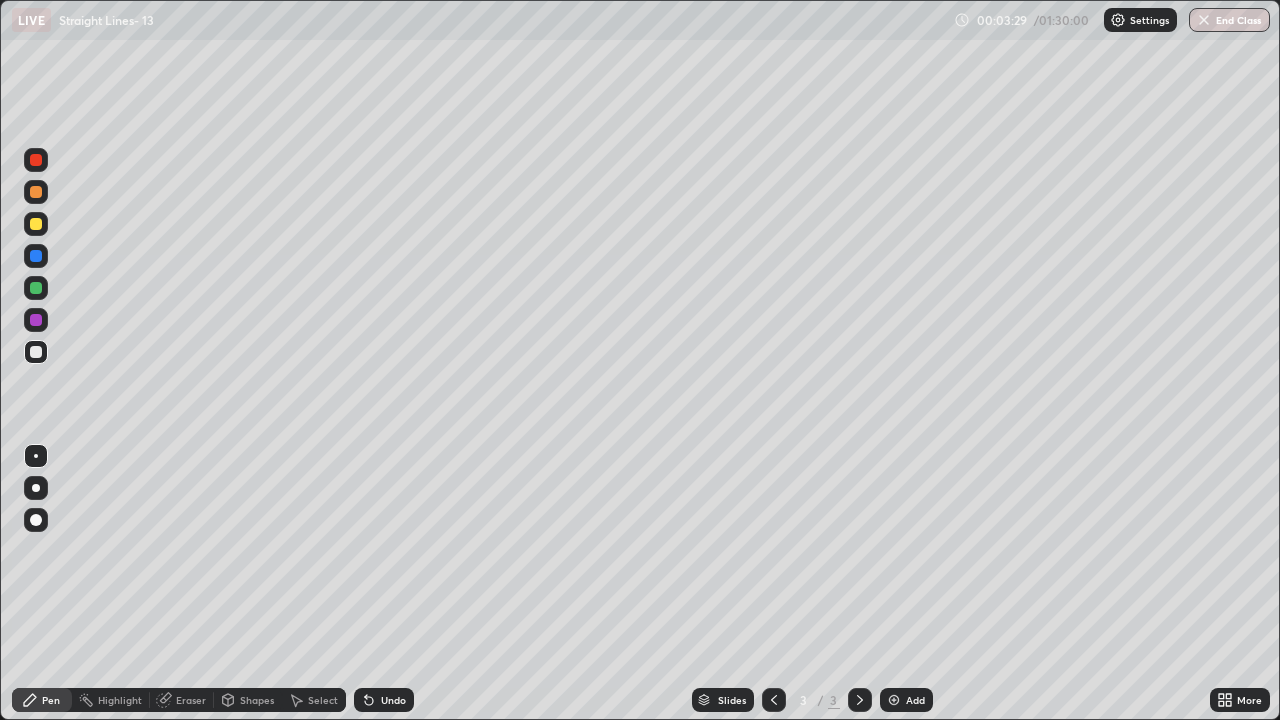 click on "Undo" at bounding box center (393, 700) 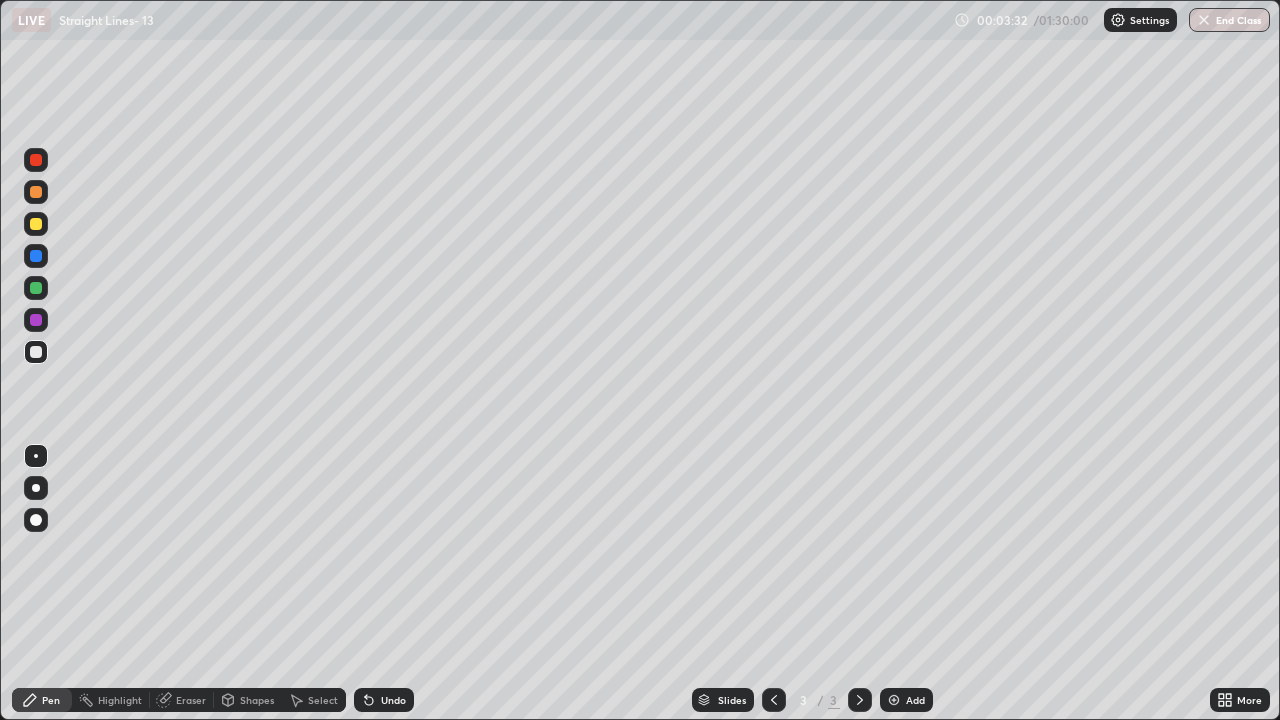 click at bounding box center [36, 320] 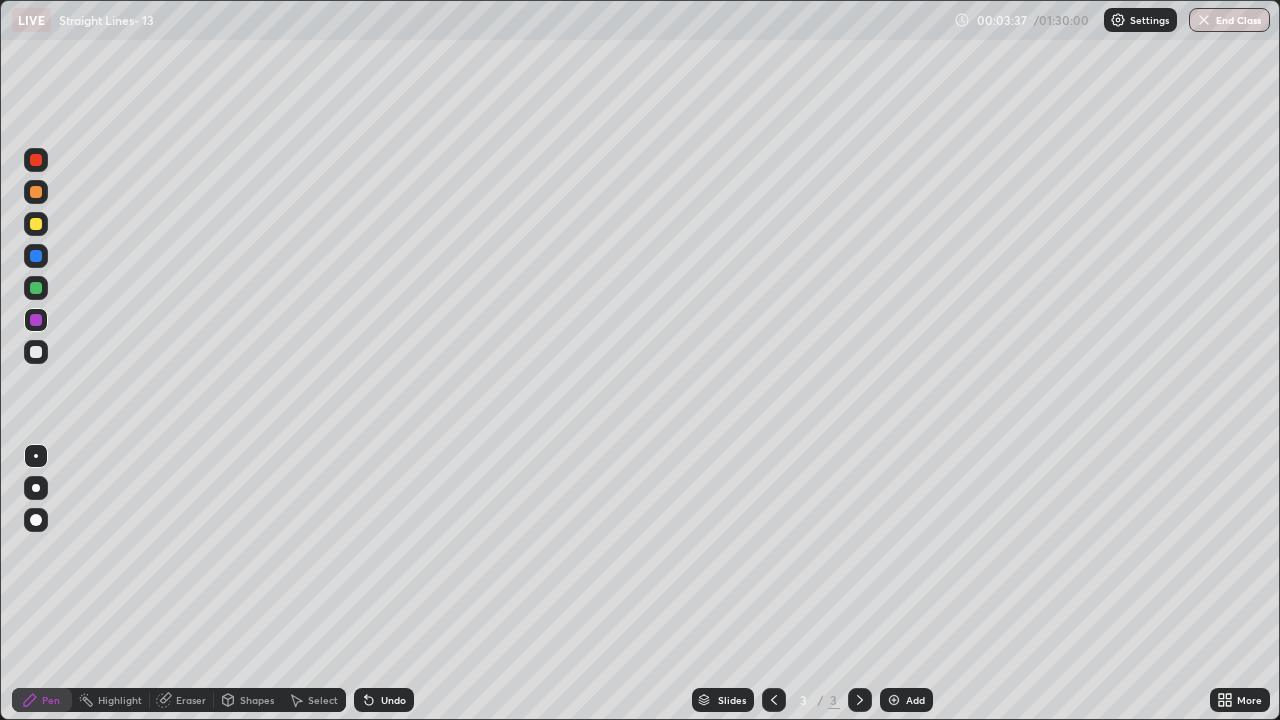 click on "Undo" at bounding box center [393, 700] 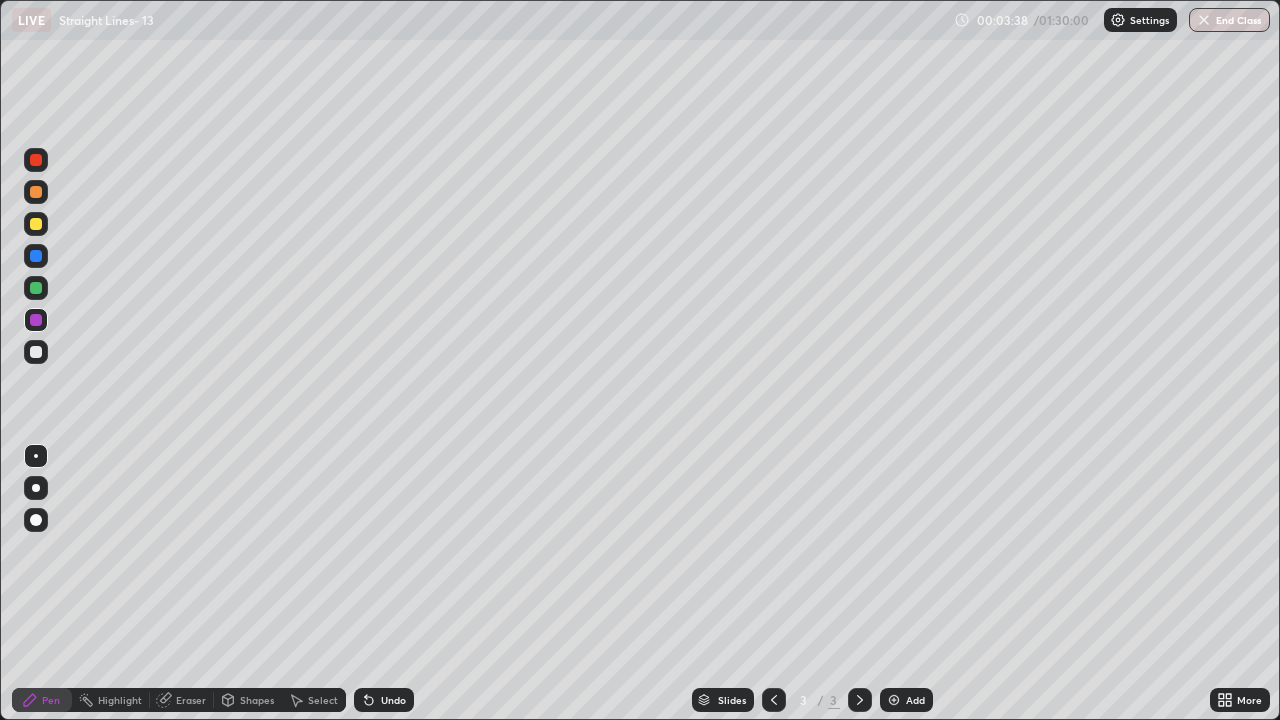 click on "Undo" at bounding box center [393, 700] 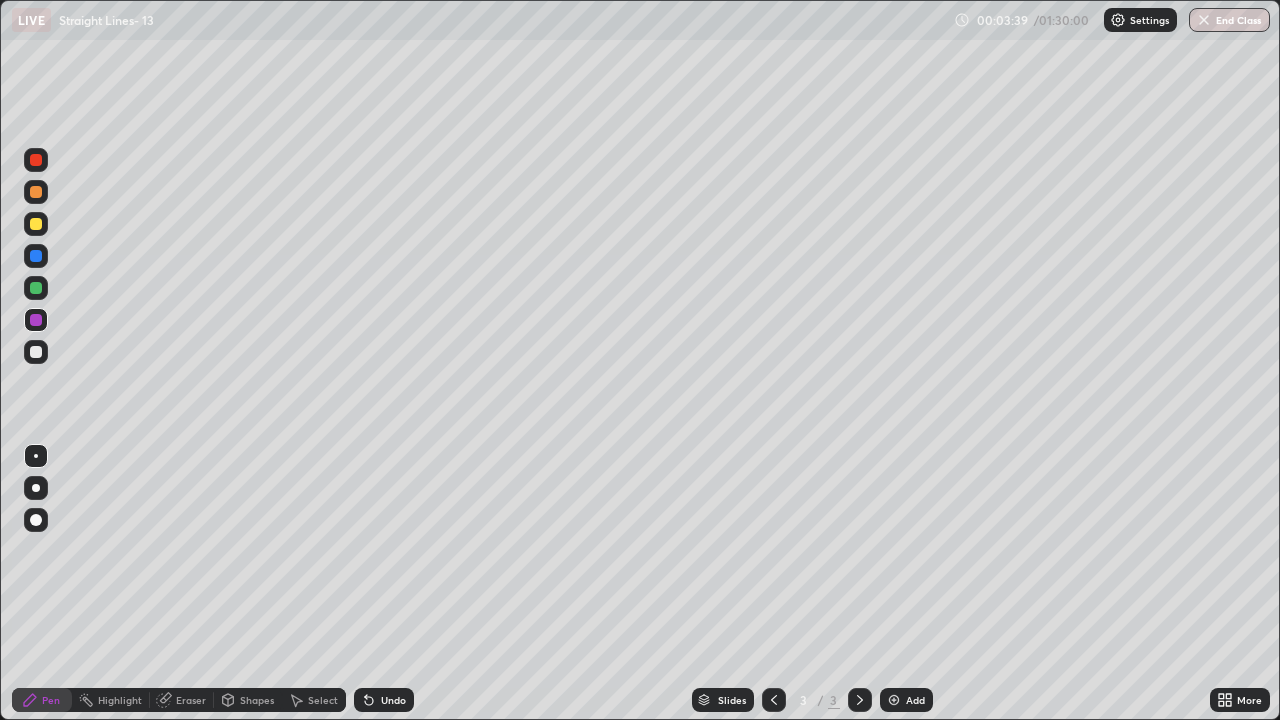 click on "Eraser" at bounding box center [191, 700] 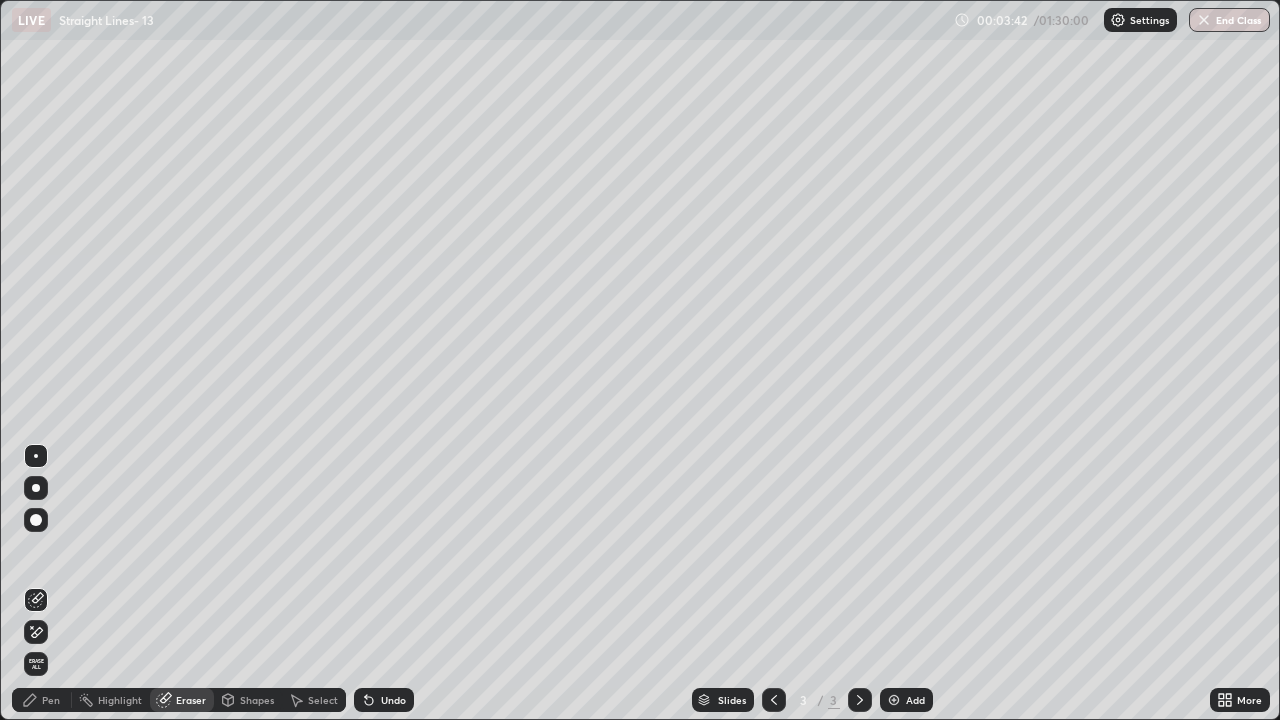 click on "Pen" at bounding box center (42, 700) 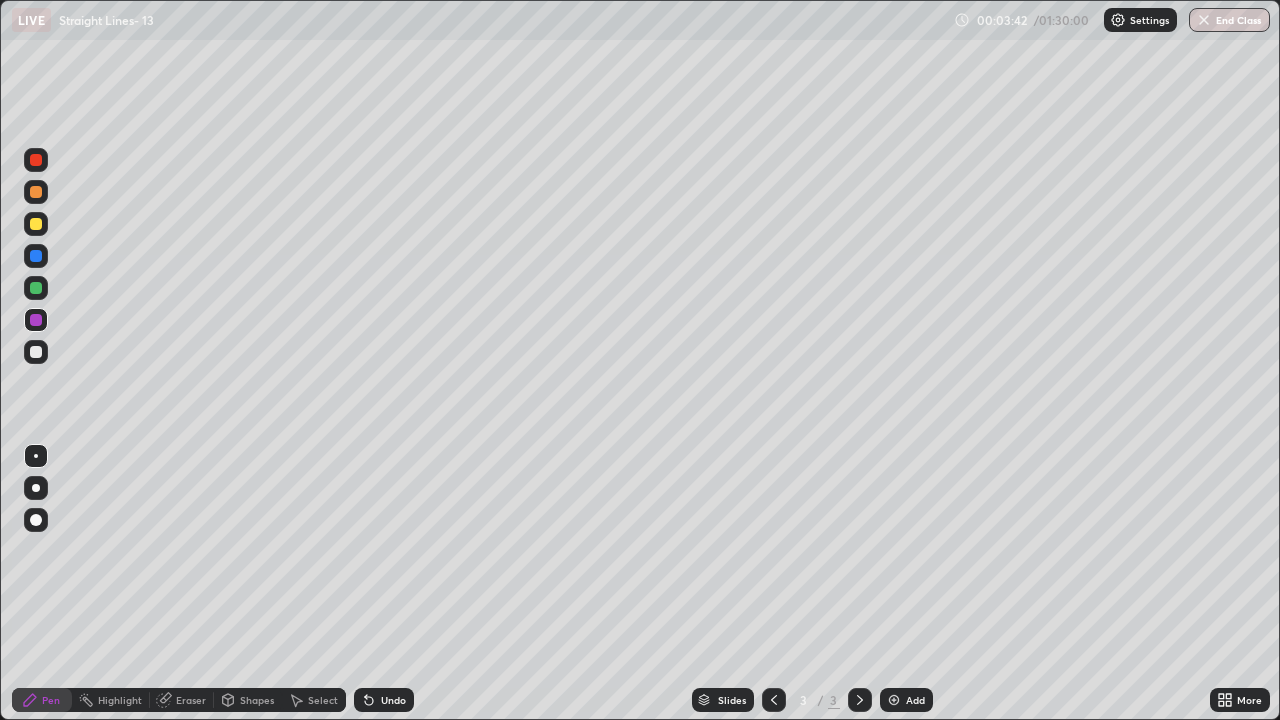 click at bounding box center (36, 352) 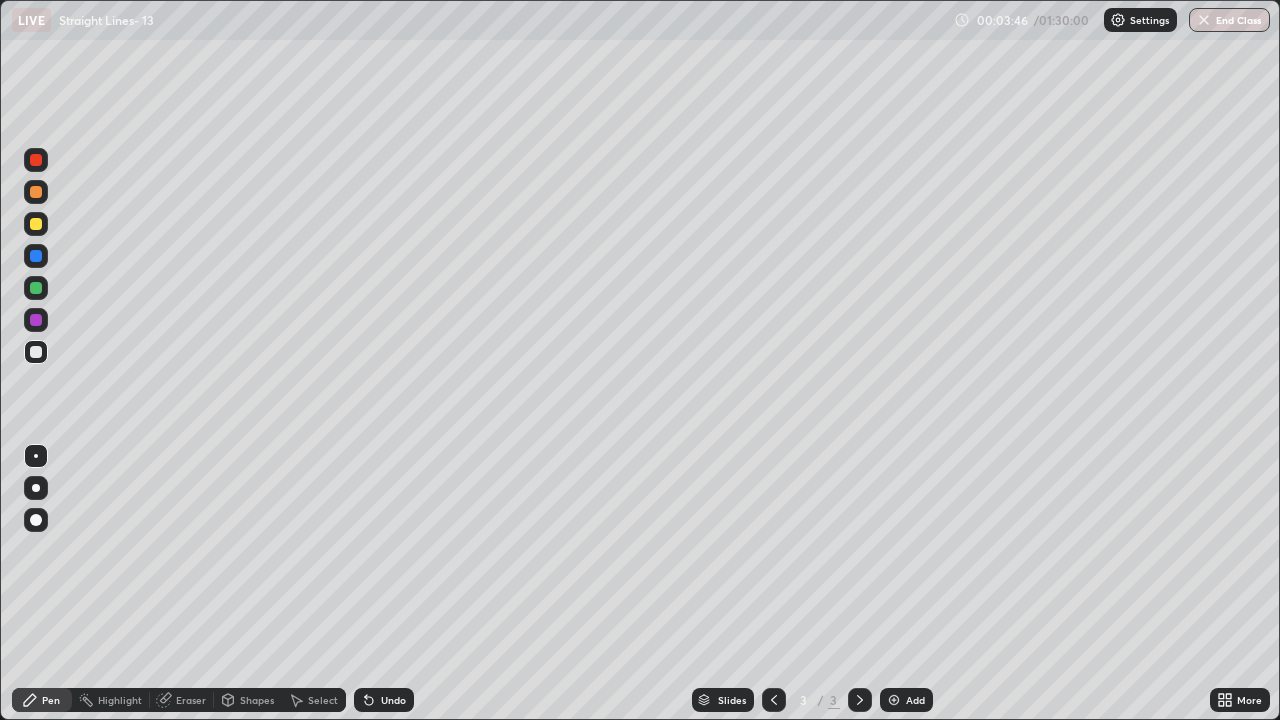click at bounding box center [36, 320] 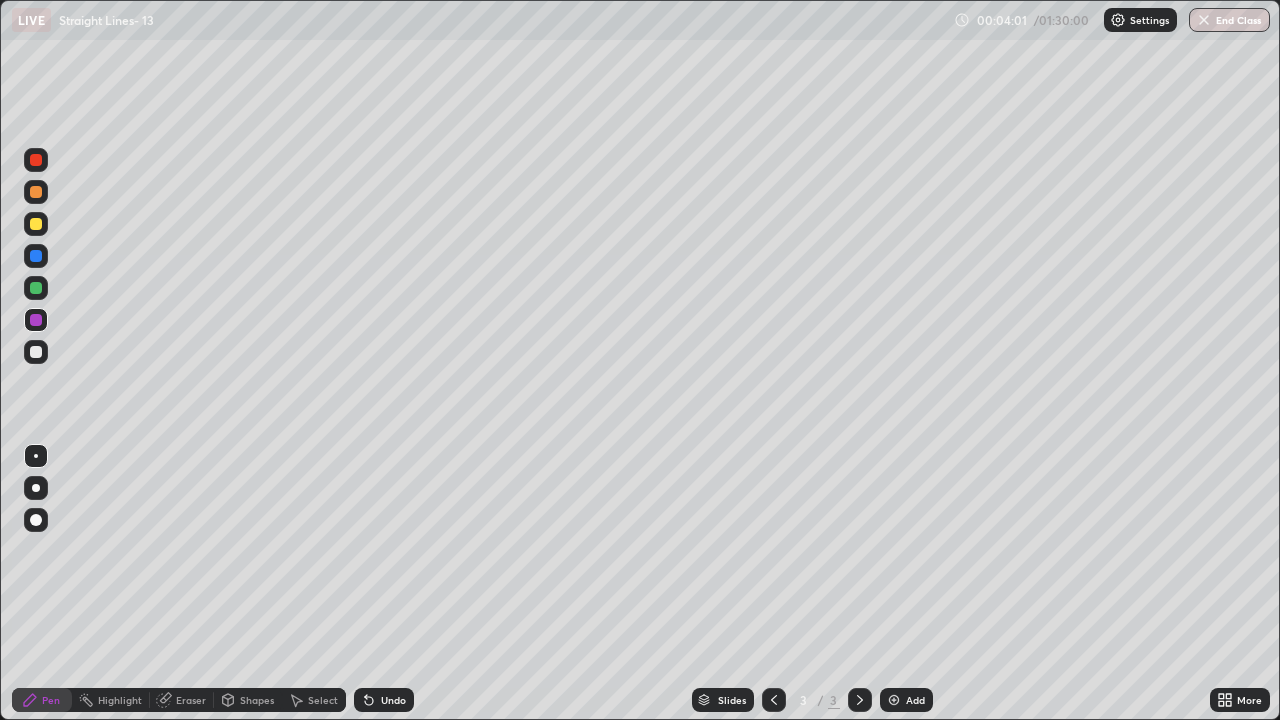 click at bounding box center (36, 352) 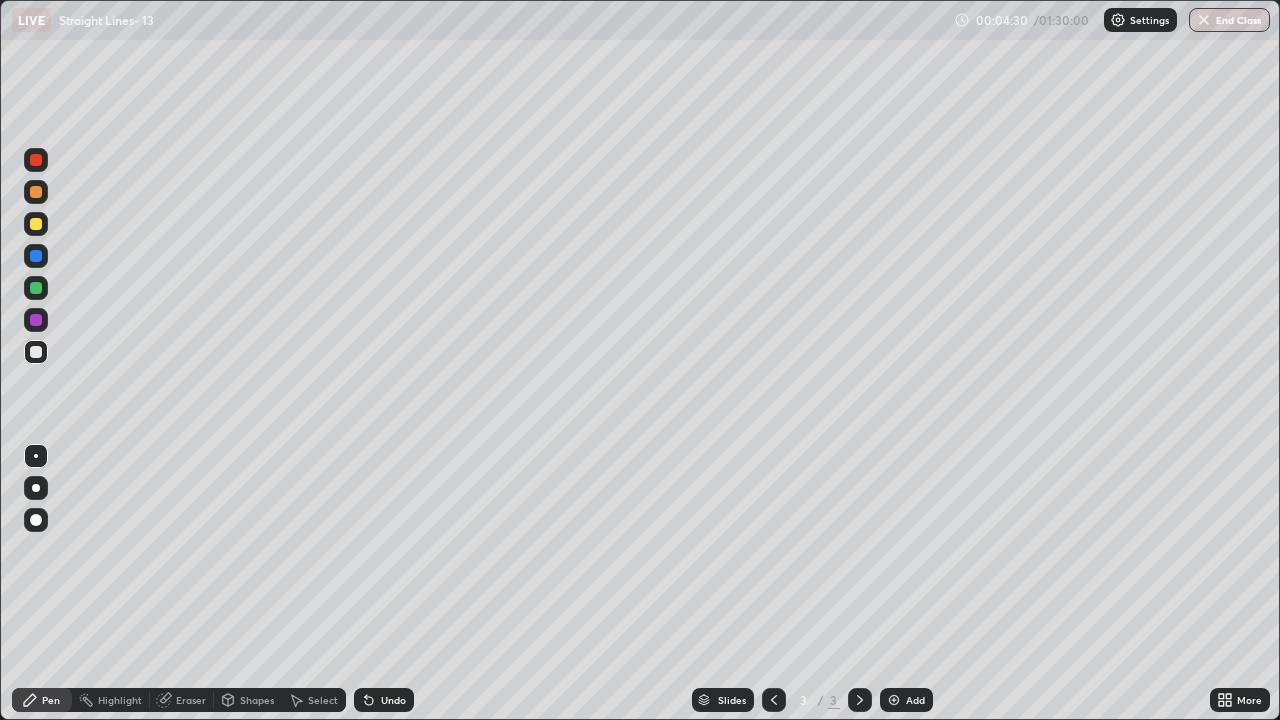 click on "Eraser" at bounding box center (191, 700) 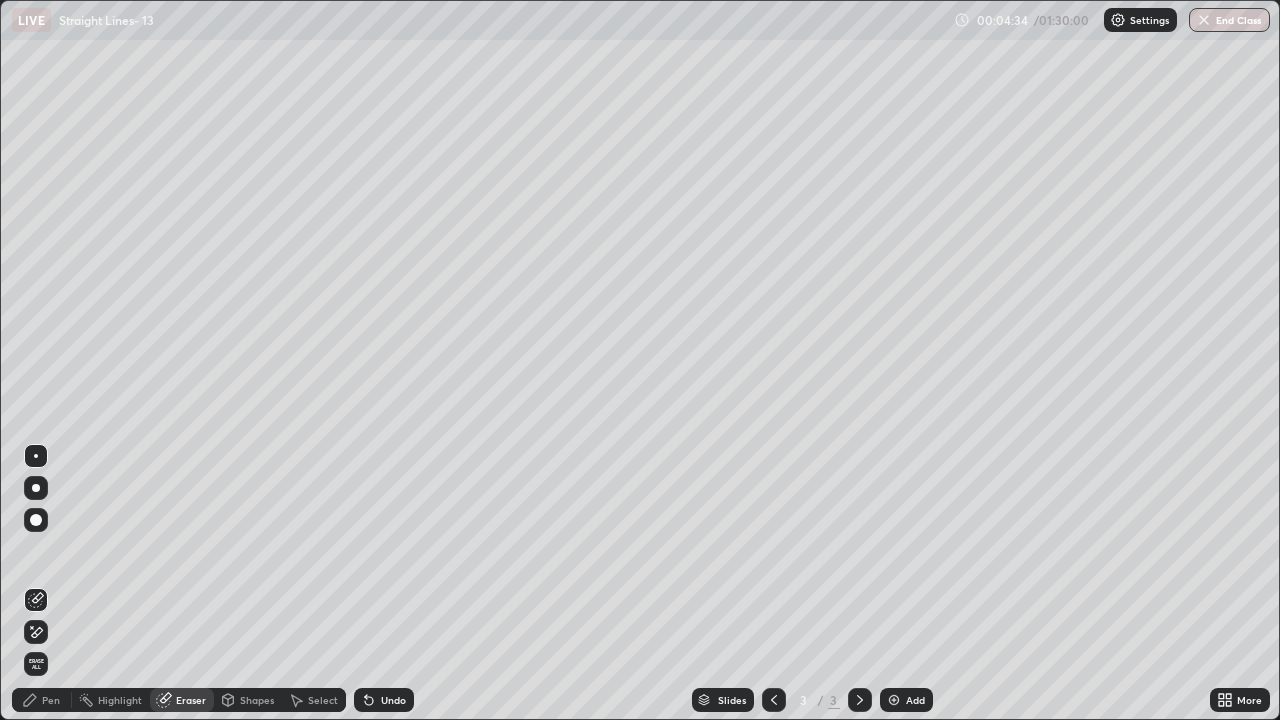 click on "Pen" at bounding box center [51, 700] 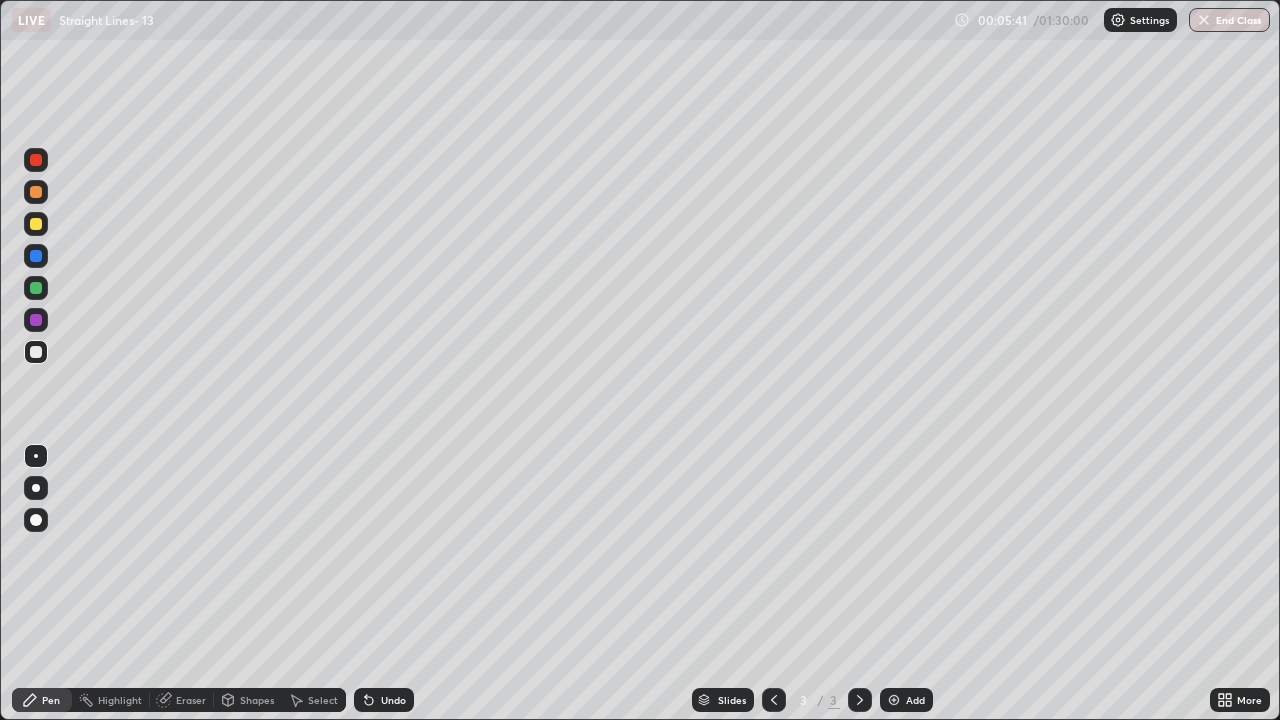 click at bounding box center (36, 288) 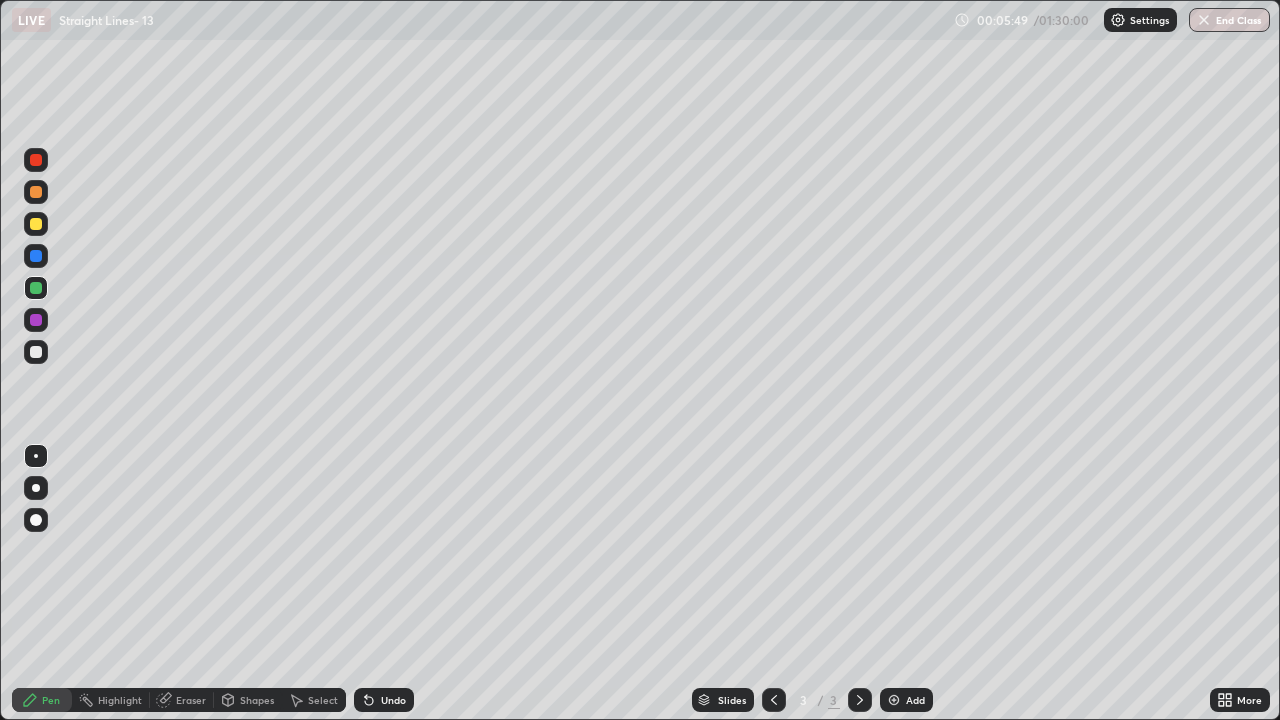 click at bounding box center [36, 352] 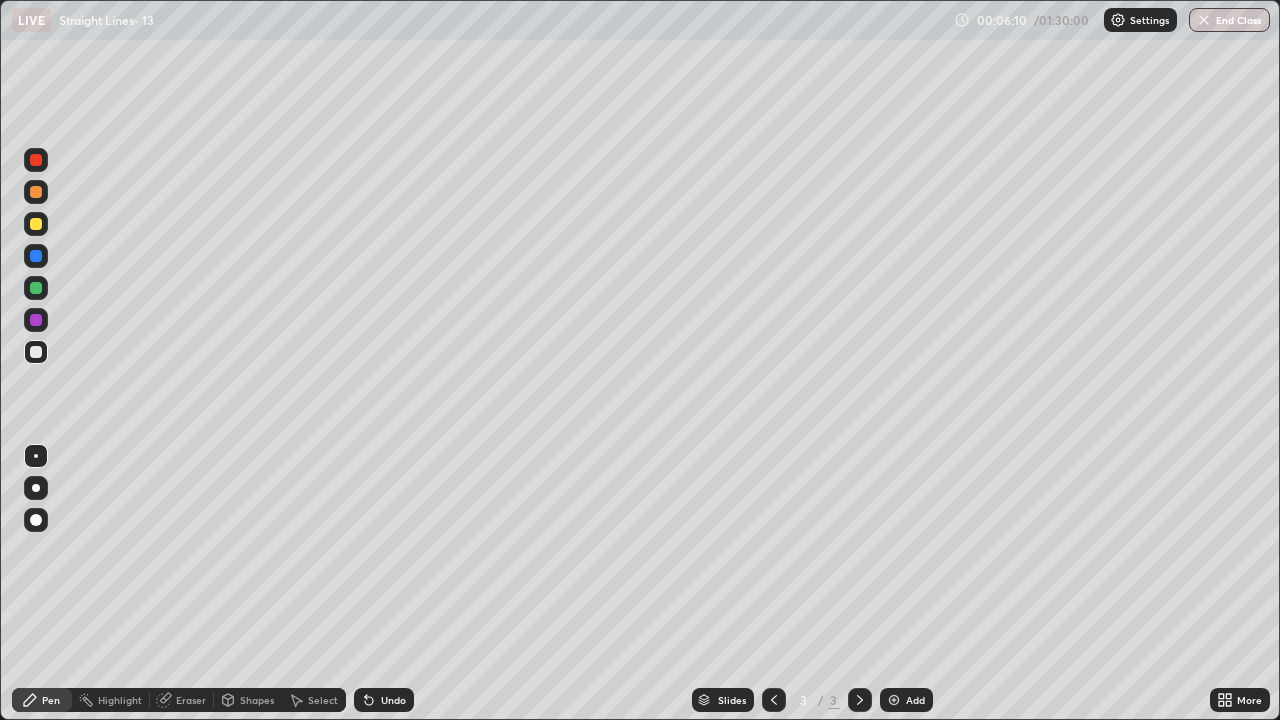 click on "Undo" at bounding box center [393, 700] 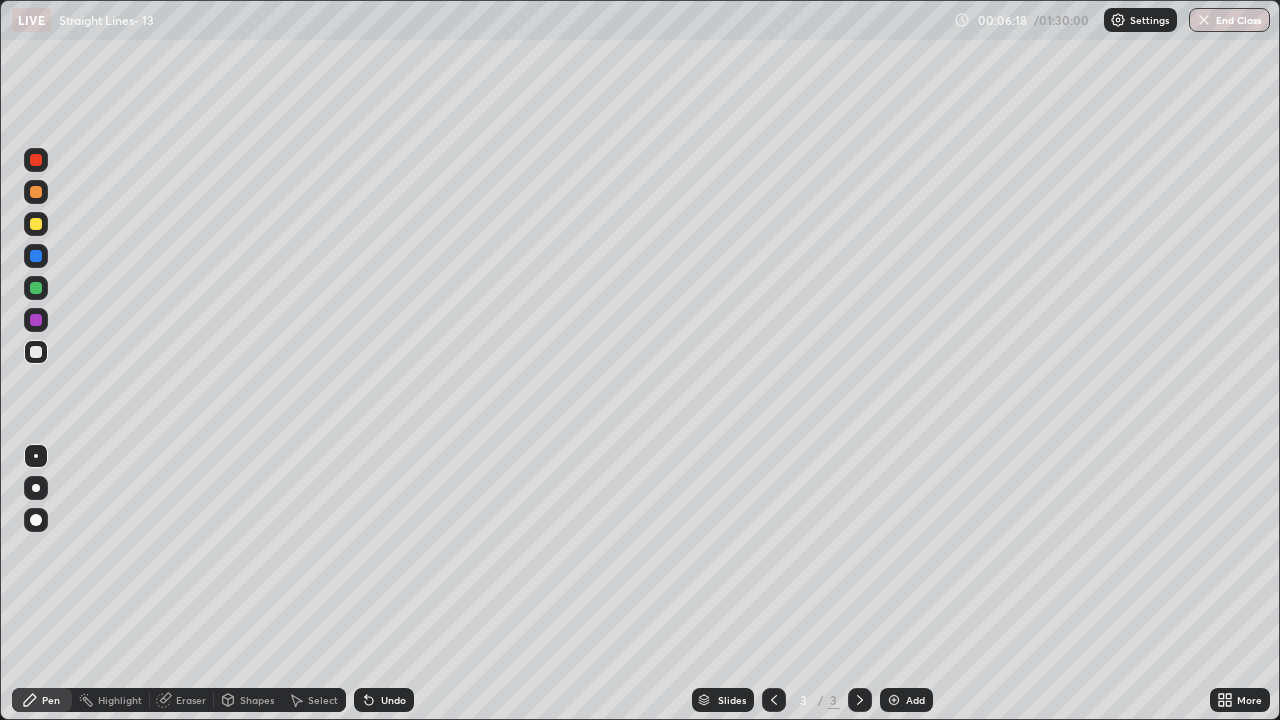 click at bounding box center [36, 320] 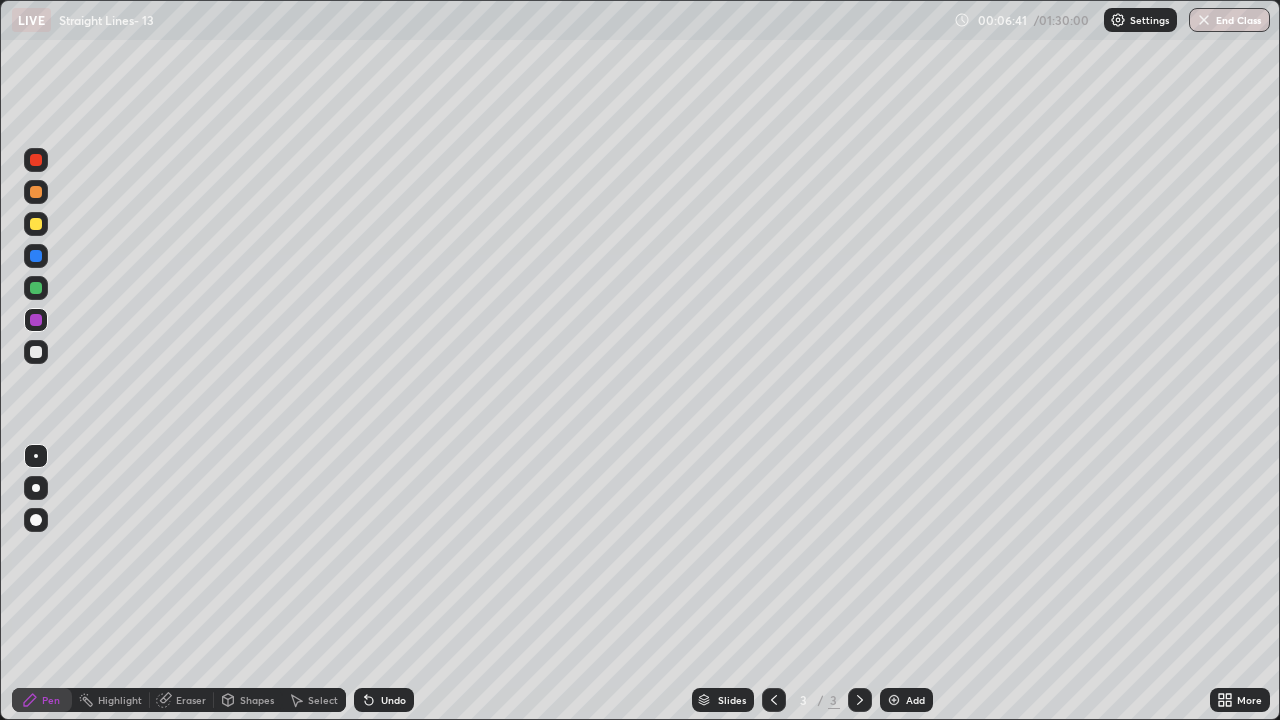 click at bounding box center (36, 288) 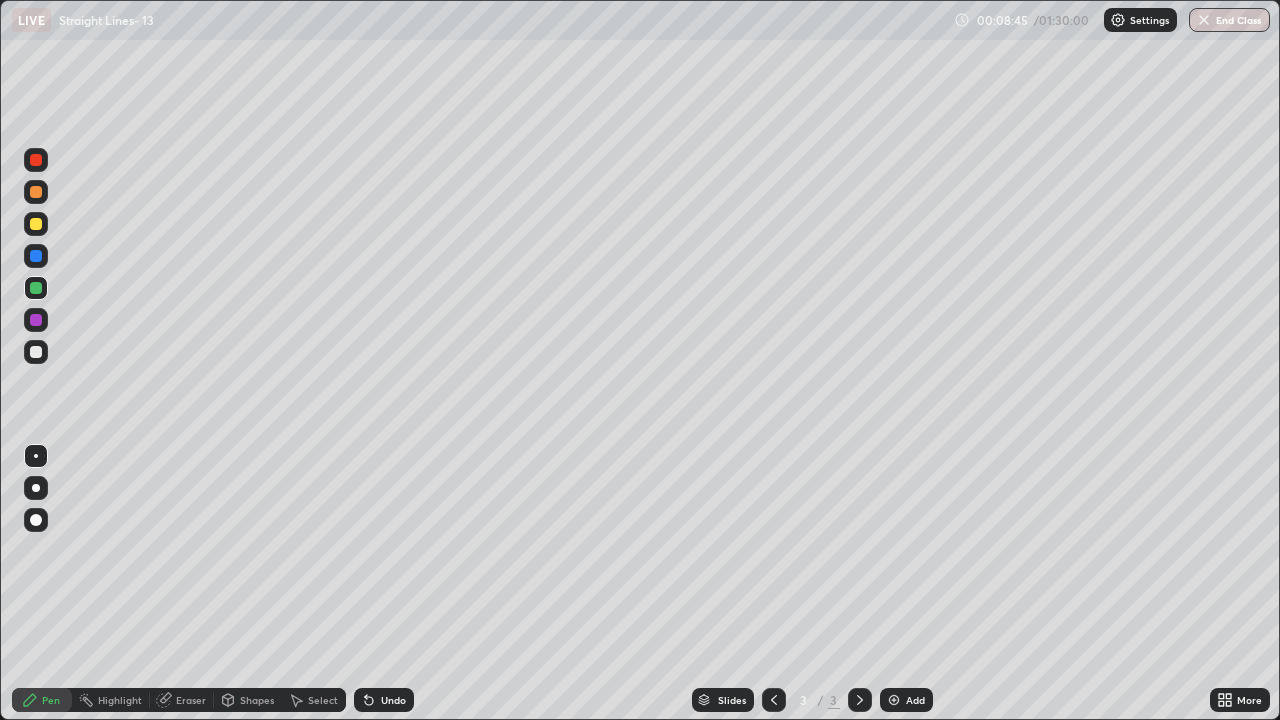 click at bounding box center (36, 224) 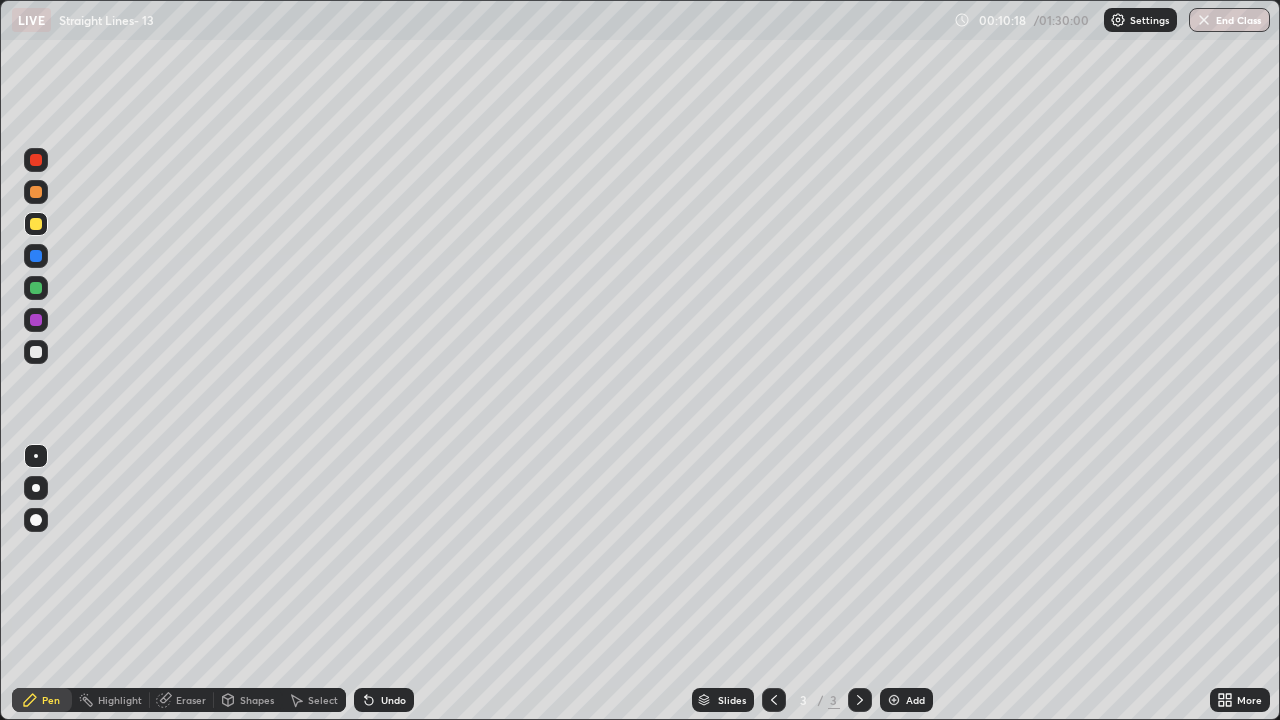 click on "Add" at bounding box center [915, 700] 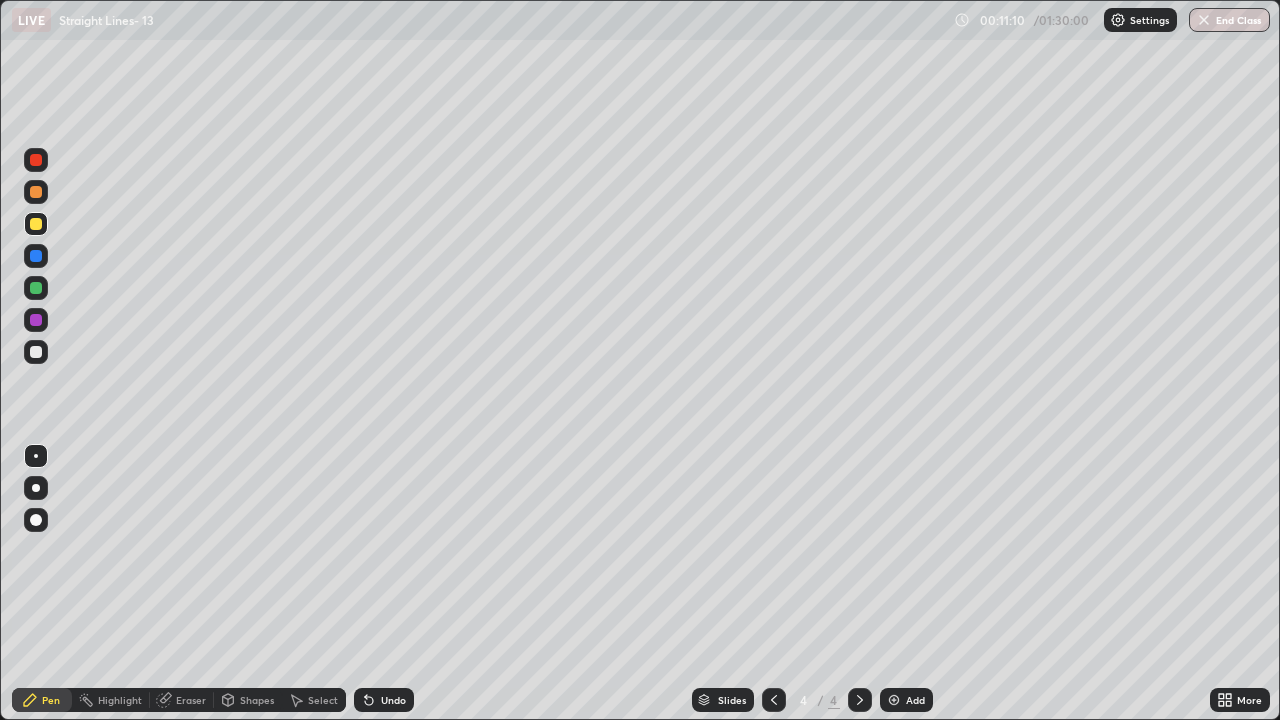 click on "Undo" at bounding box center [393, 700] 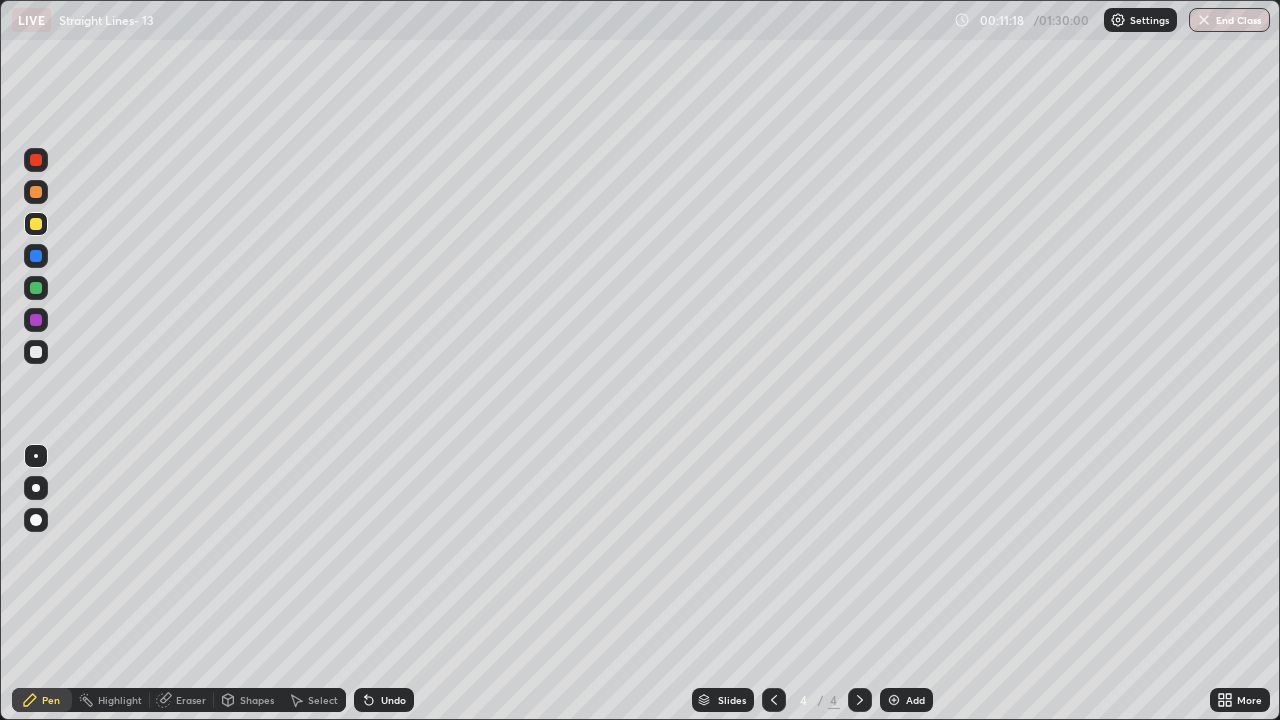 click on "Undo" at bounding box center [393, 700] 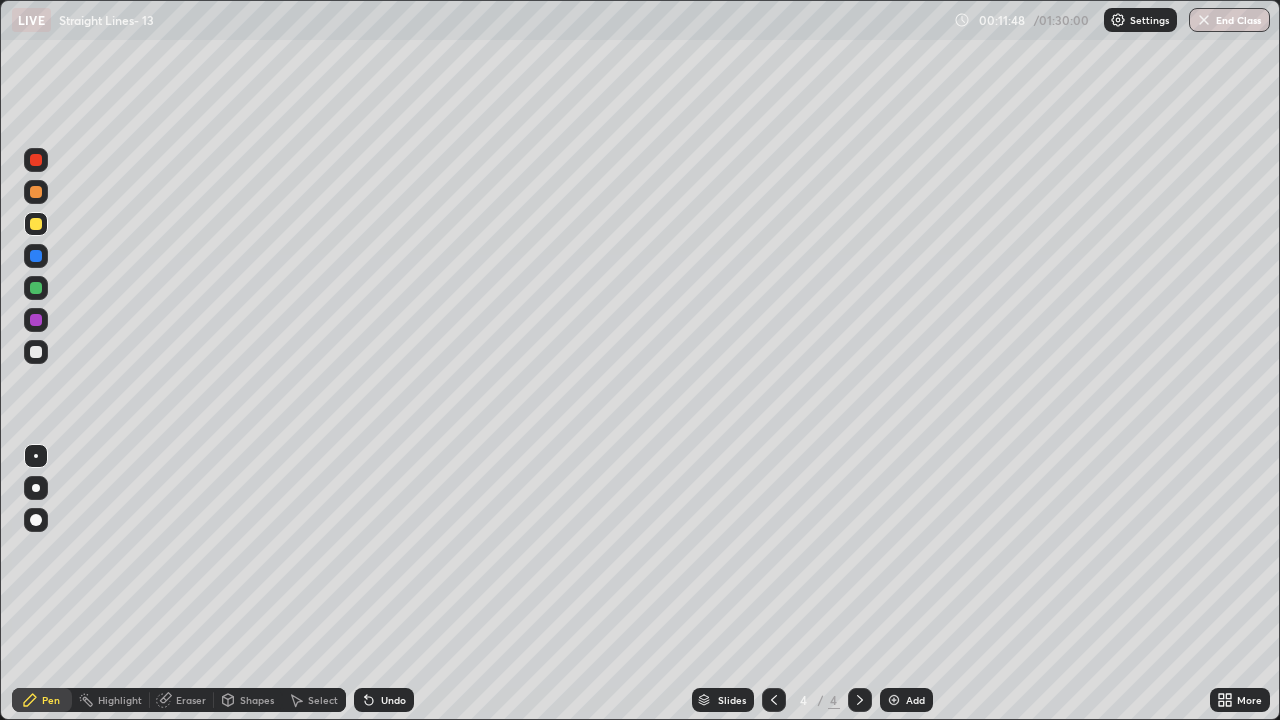 click at bounding box center (36, 288) 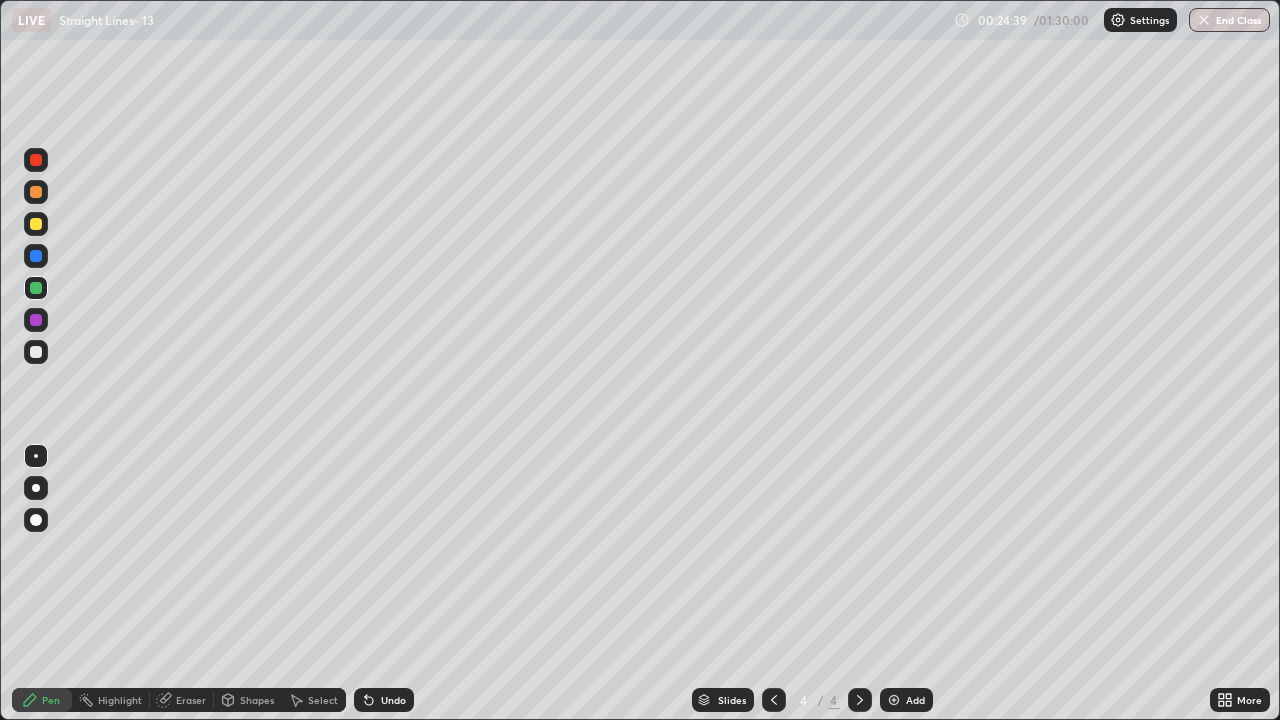 click on "Add" at bounding box center (915, 700) 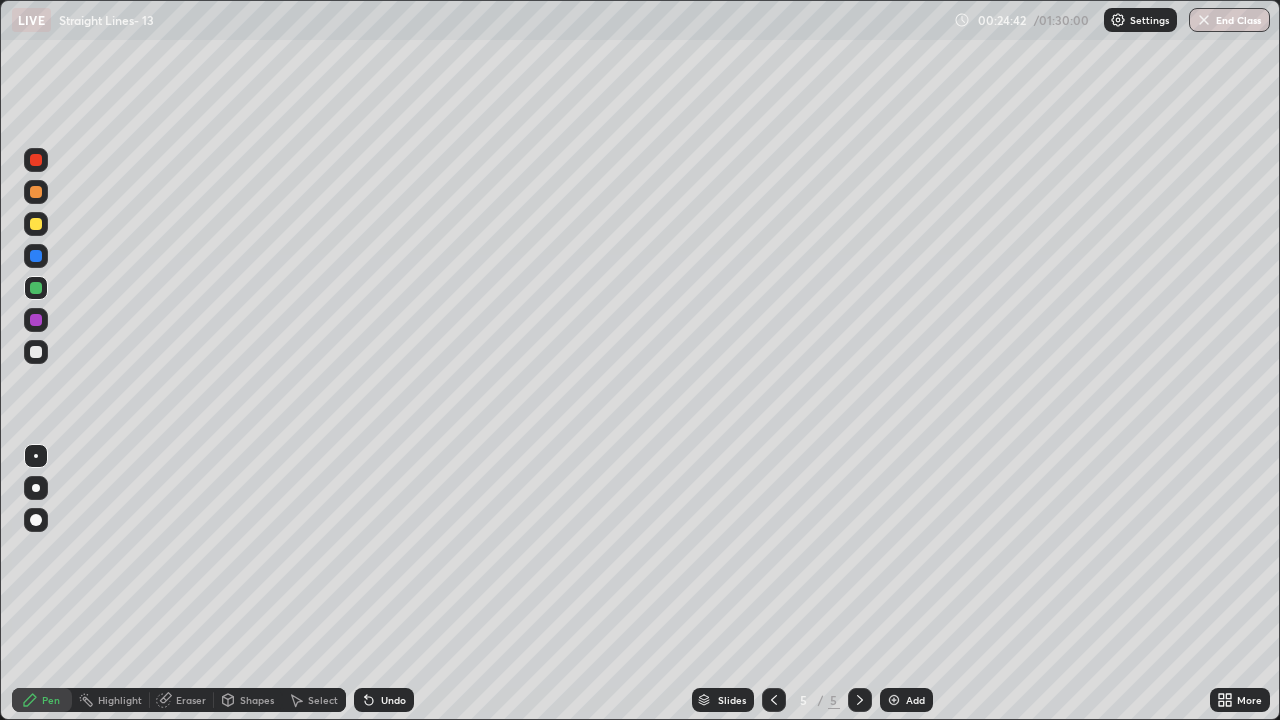 click at bounding box center [36, 224] 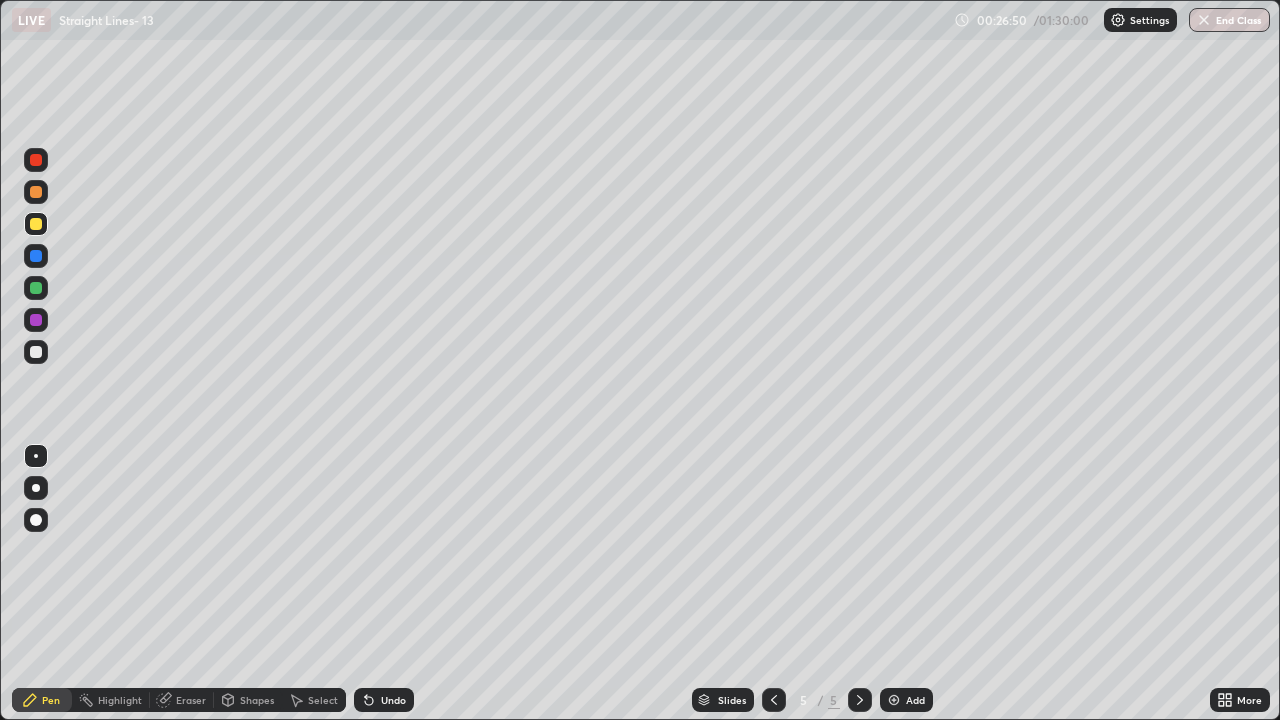 click at bounding box center [36, 288] 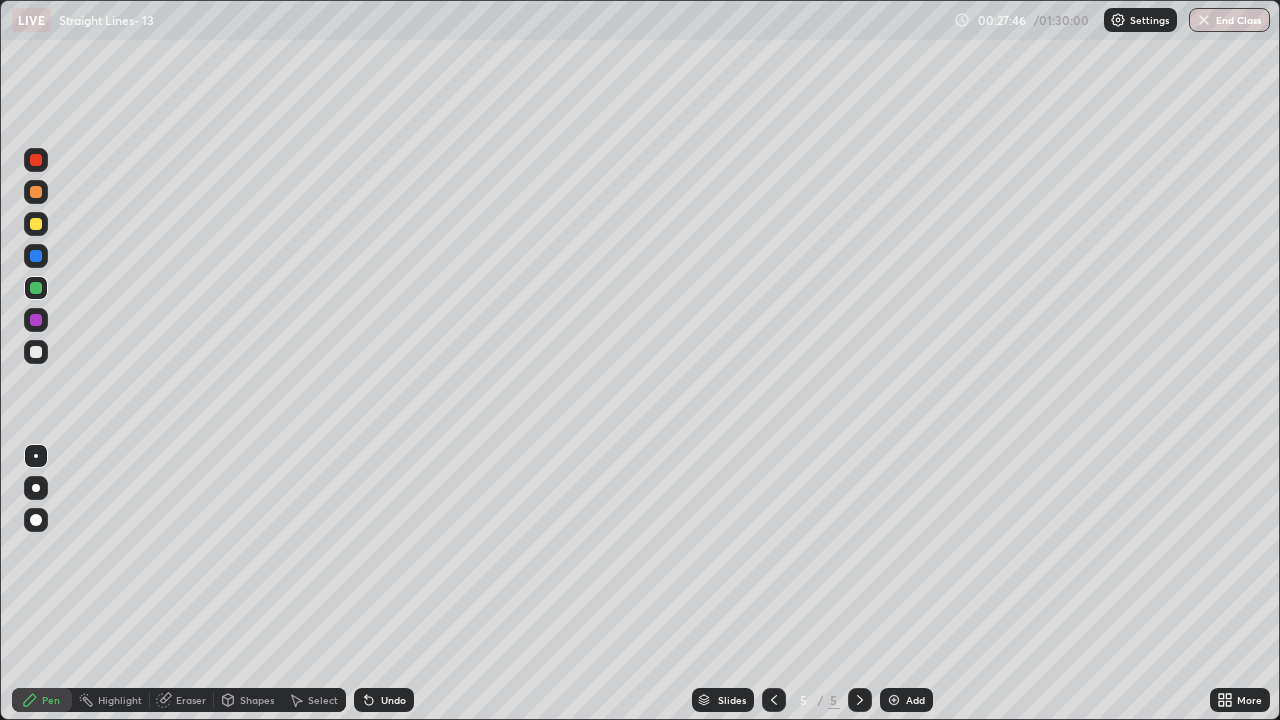 click at bounding box center [36, 352] 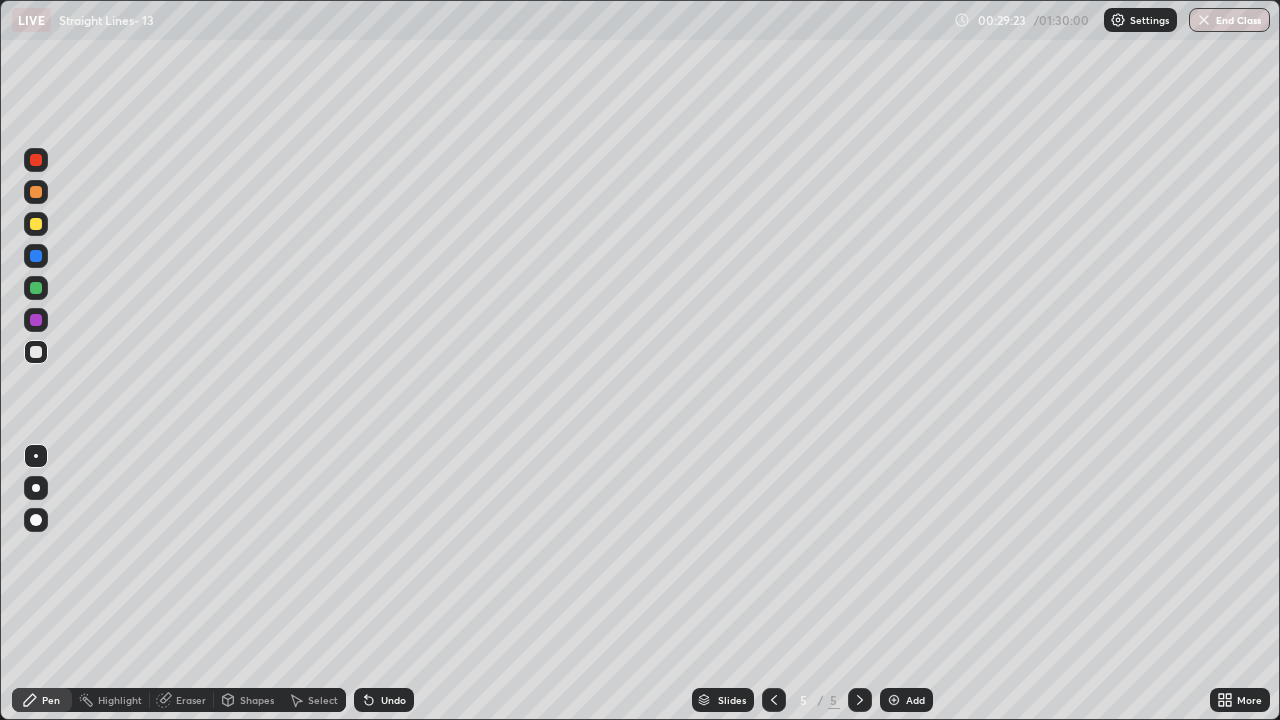 click on "Eraser" at bounding box center [191, 700] 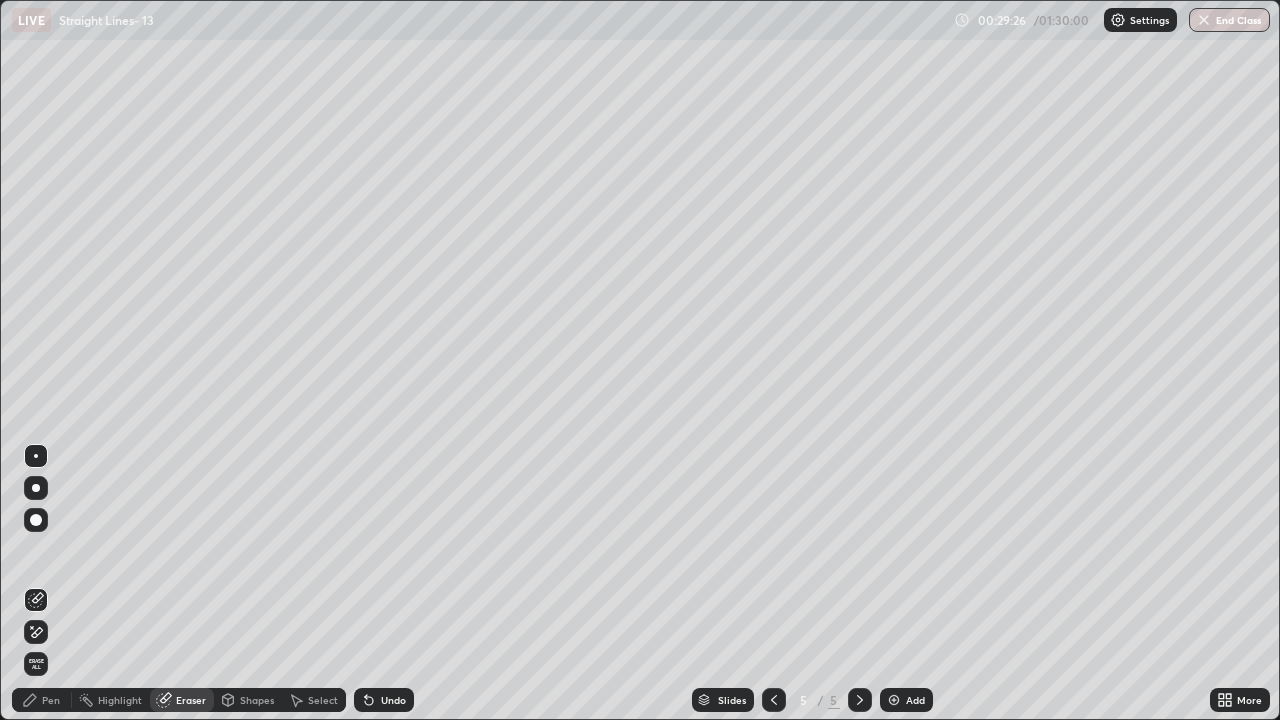 click on "Pen" at bounding box center (51, 700) 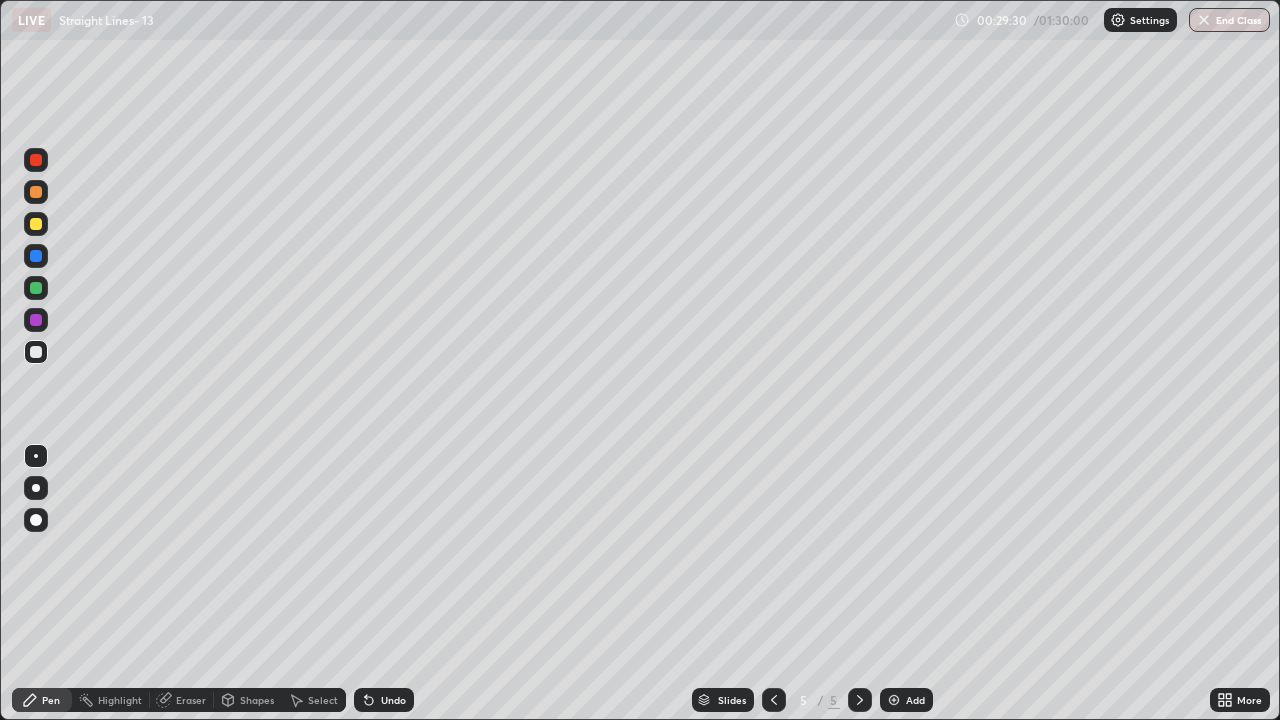 click at bounding box center (36, 288) 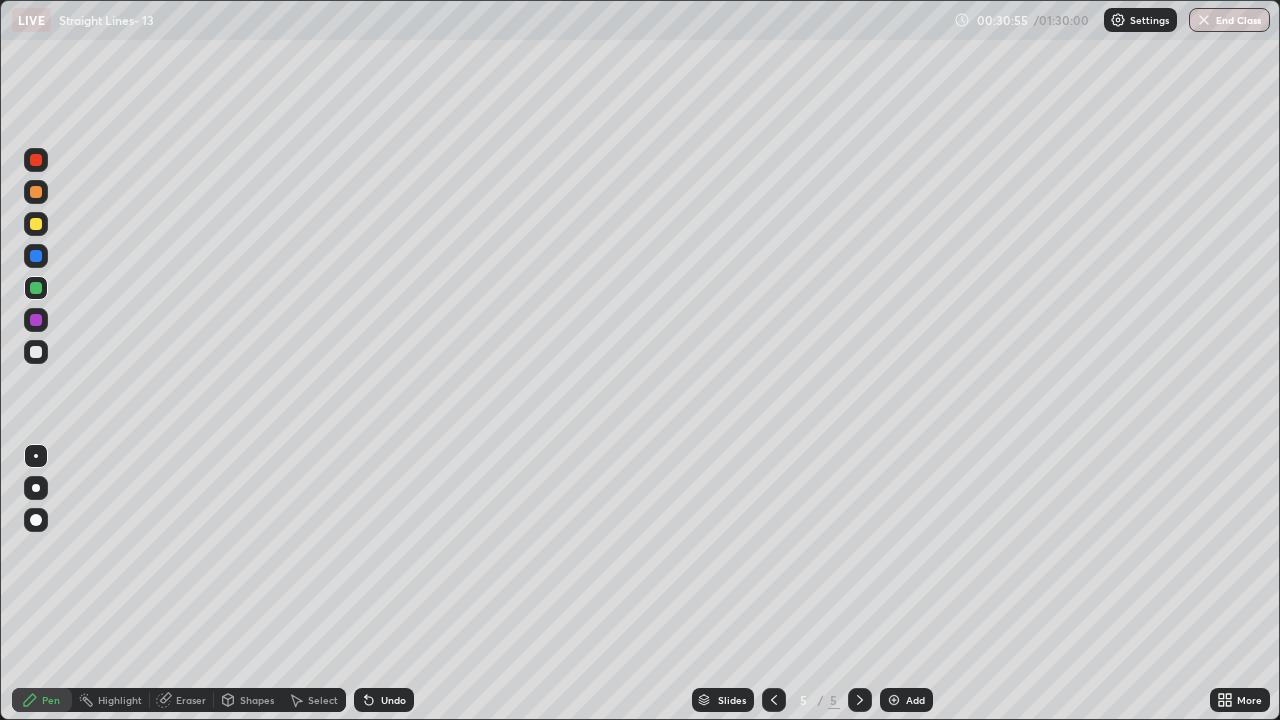 click at bounding box center [36, 256] 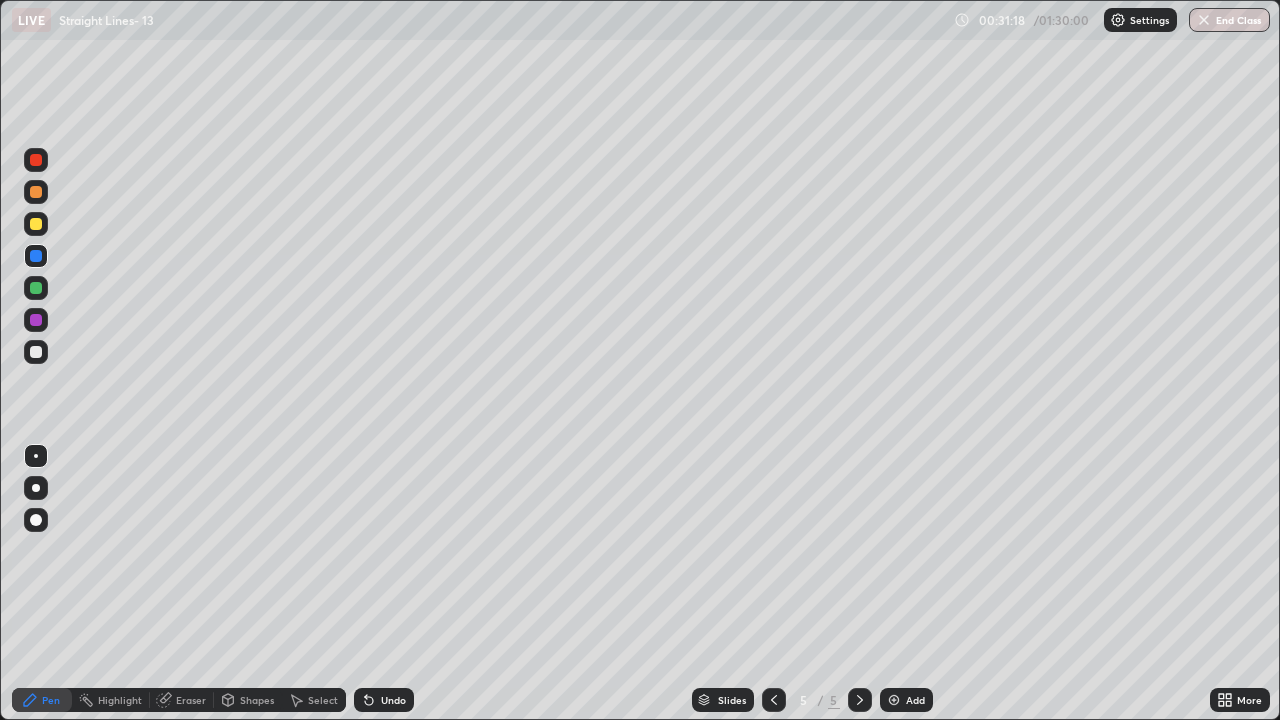 click at bounding box center (36, 352) 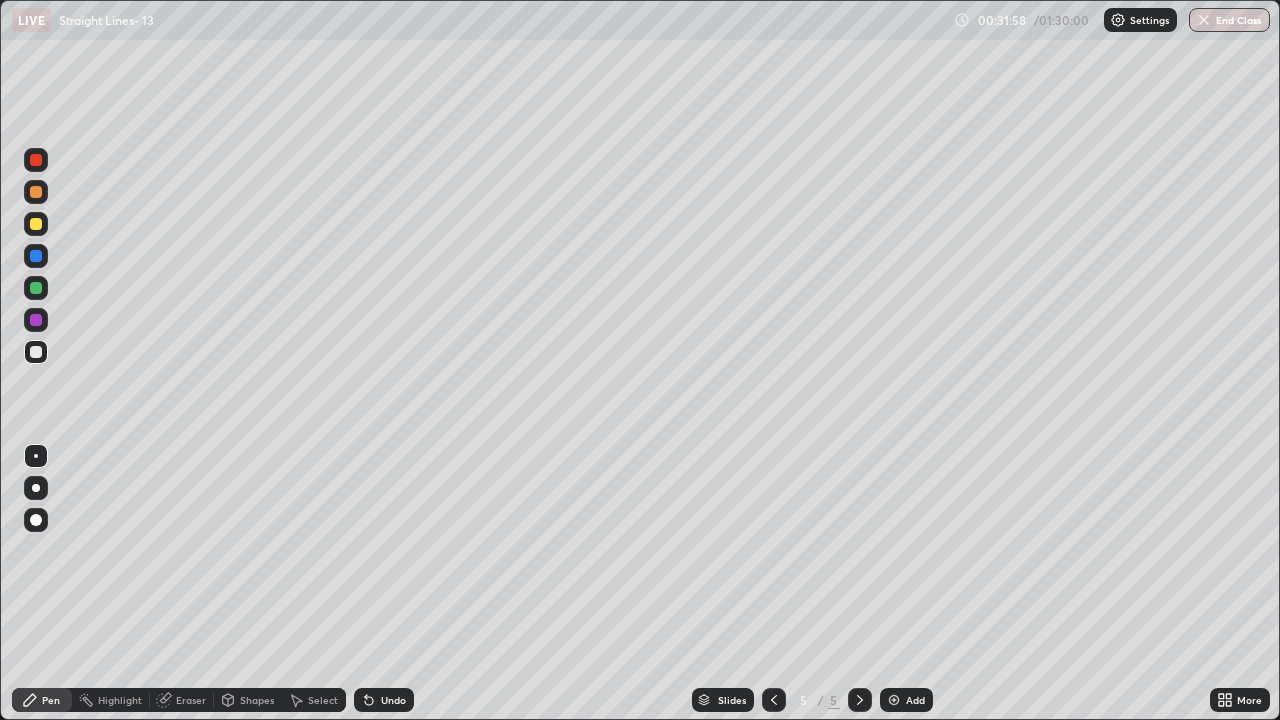click on "Undo" at bounding box center [393, 700] 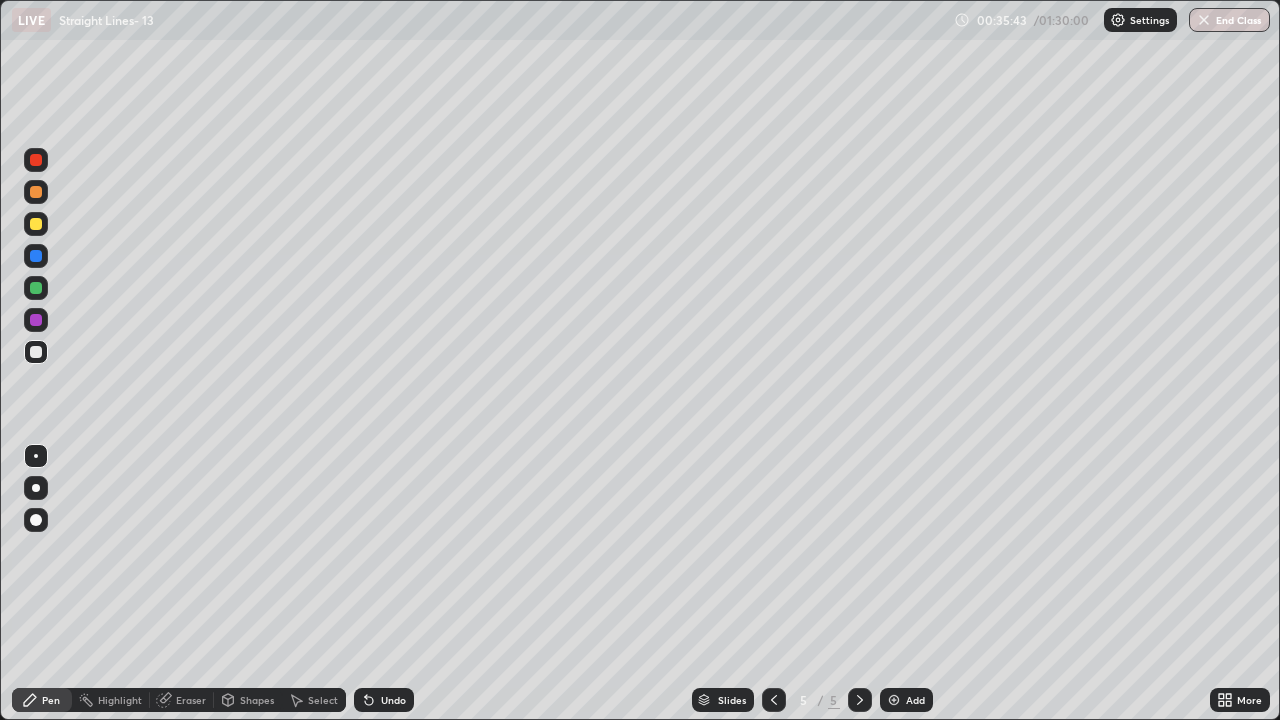 click on "Add" at bounding box center [906, 700] 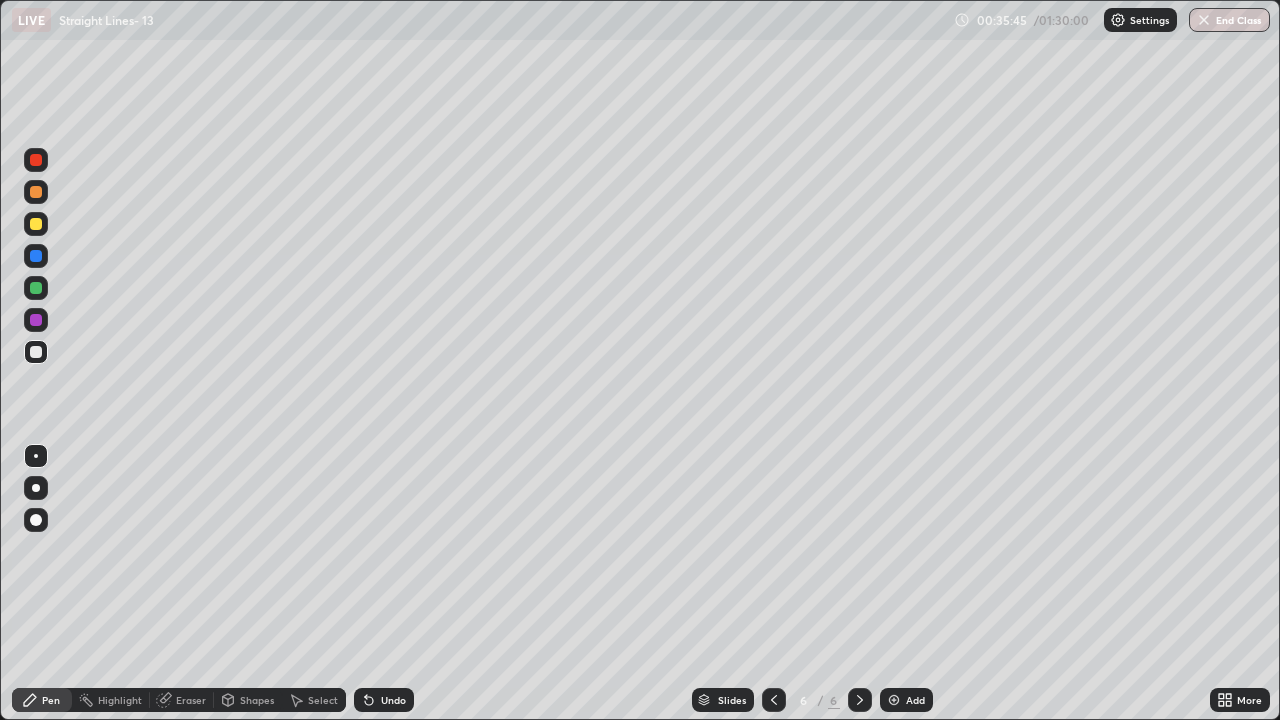 click at bounding box center [36, 224] 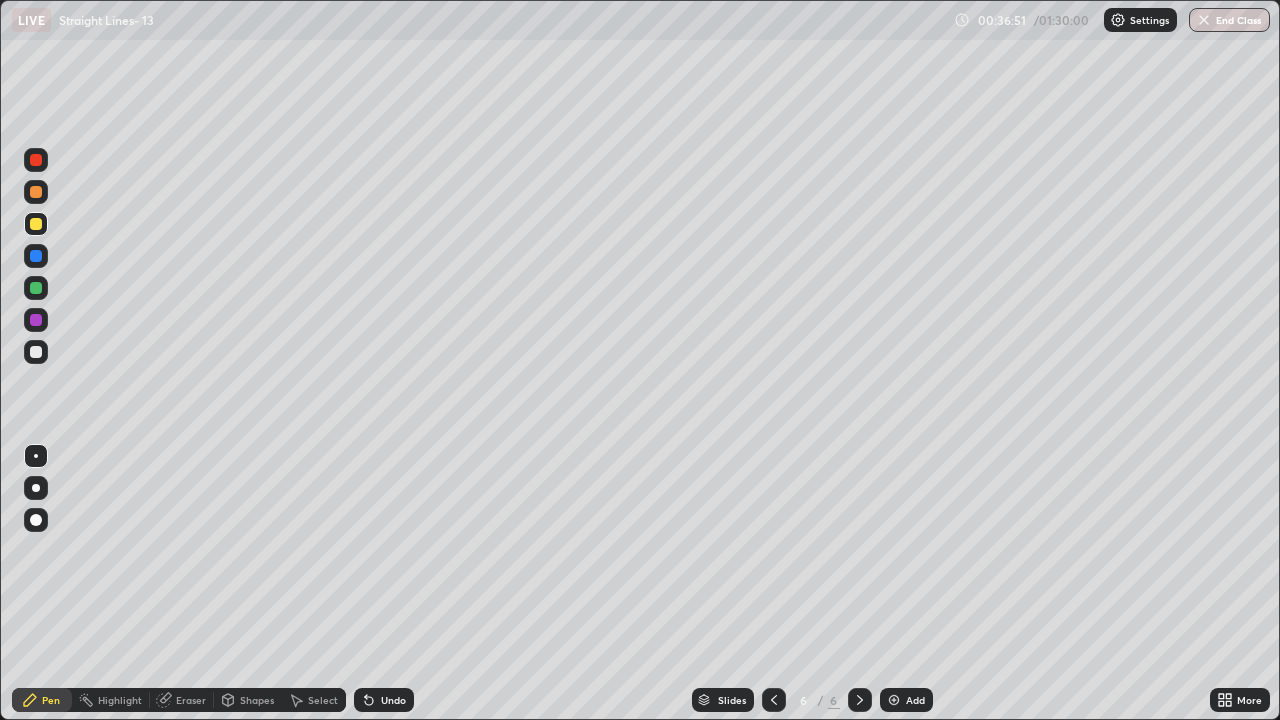 click on "Eraser" at bounding box center [191, 700] 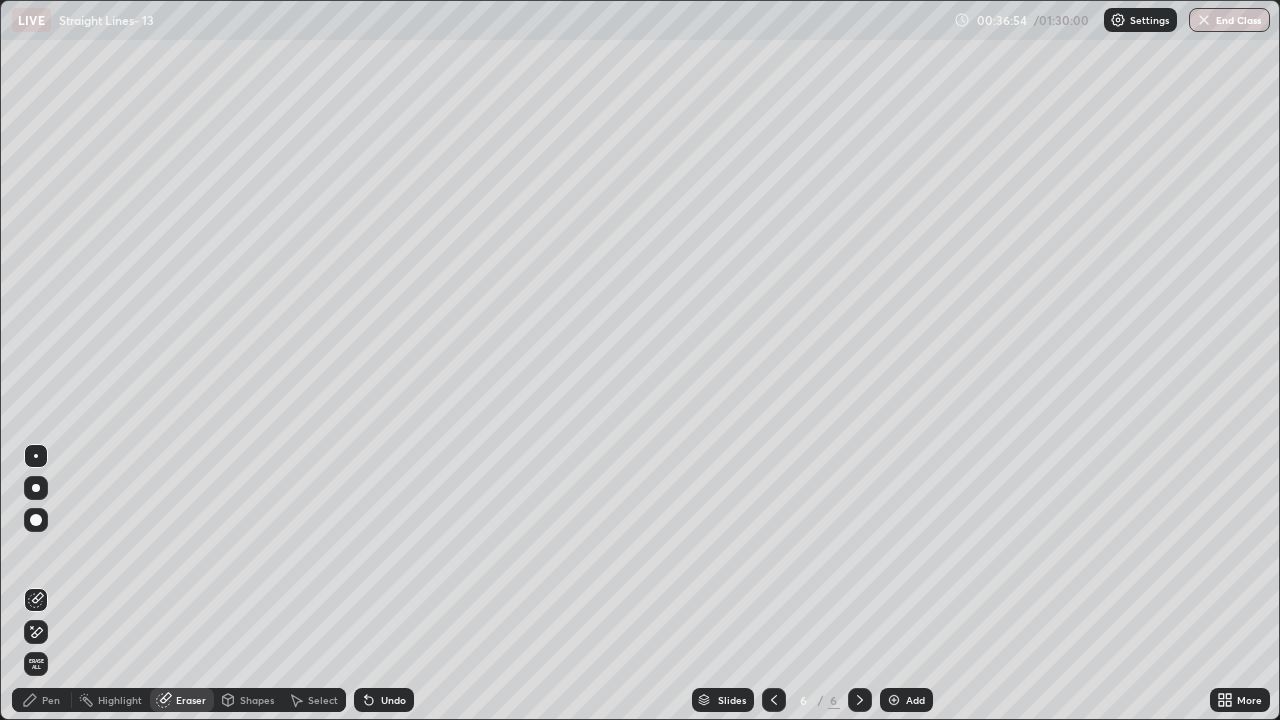 click on "Pen" at bounding box center (51, 700) 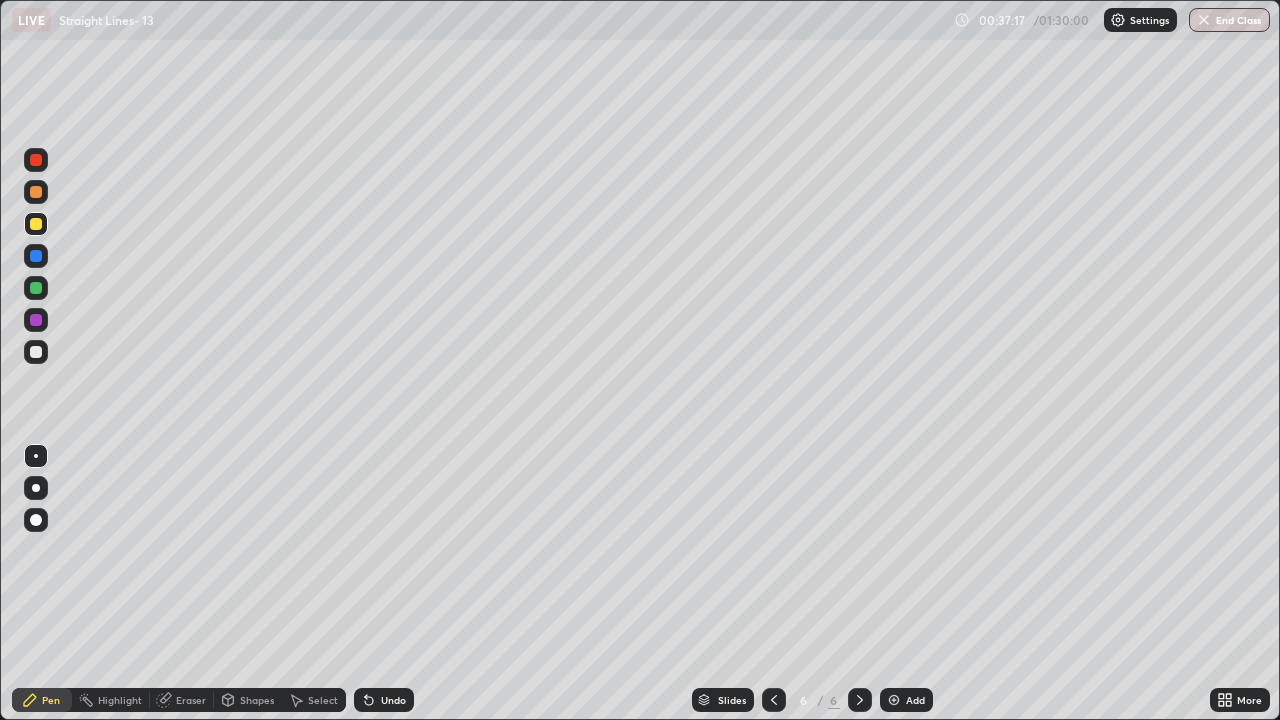 click at bounding box center (36, 288) 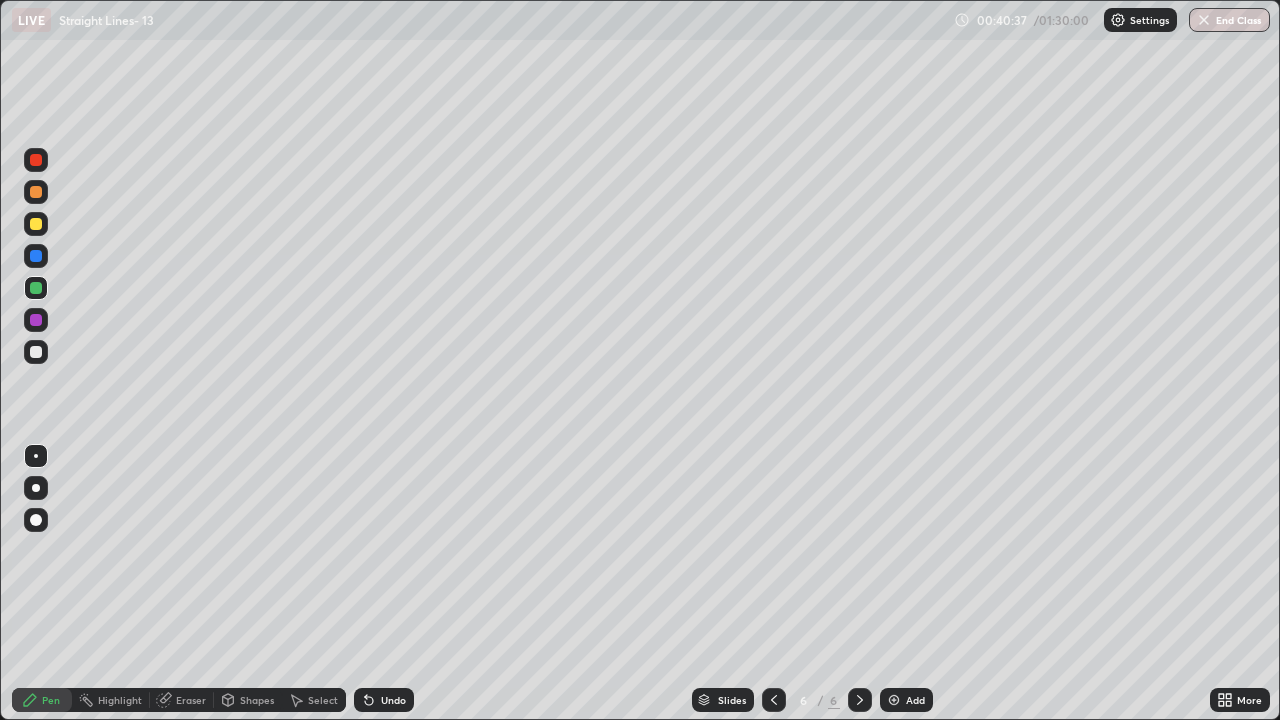 click at bounding box center [36, 352] 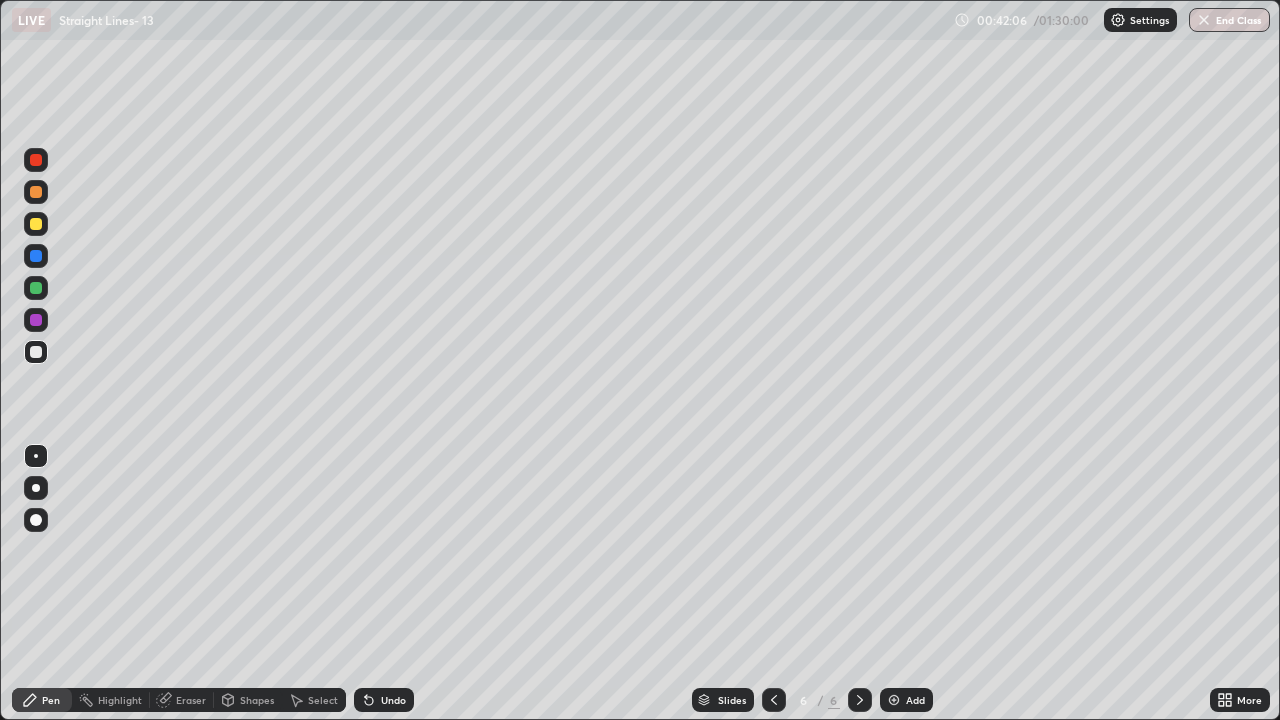 click at bounding box center [36, 288] 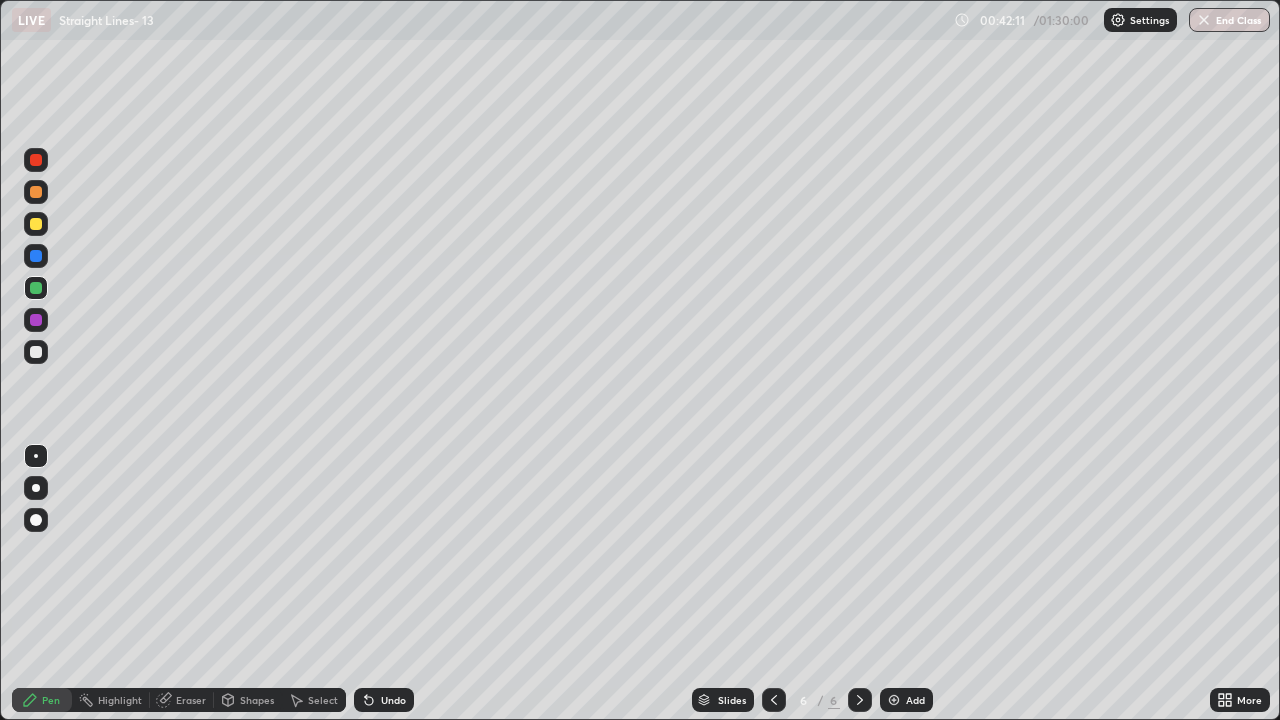 click at bounding box center [36, 320] 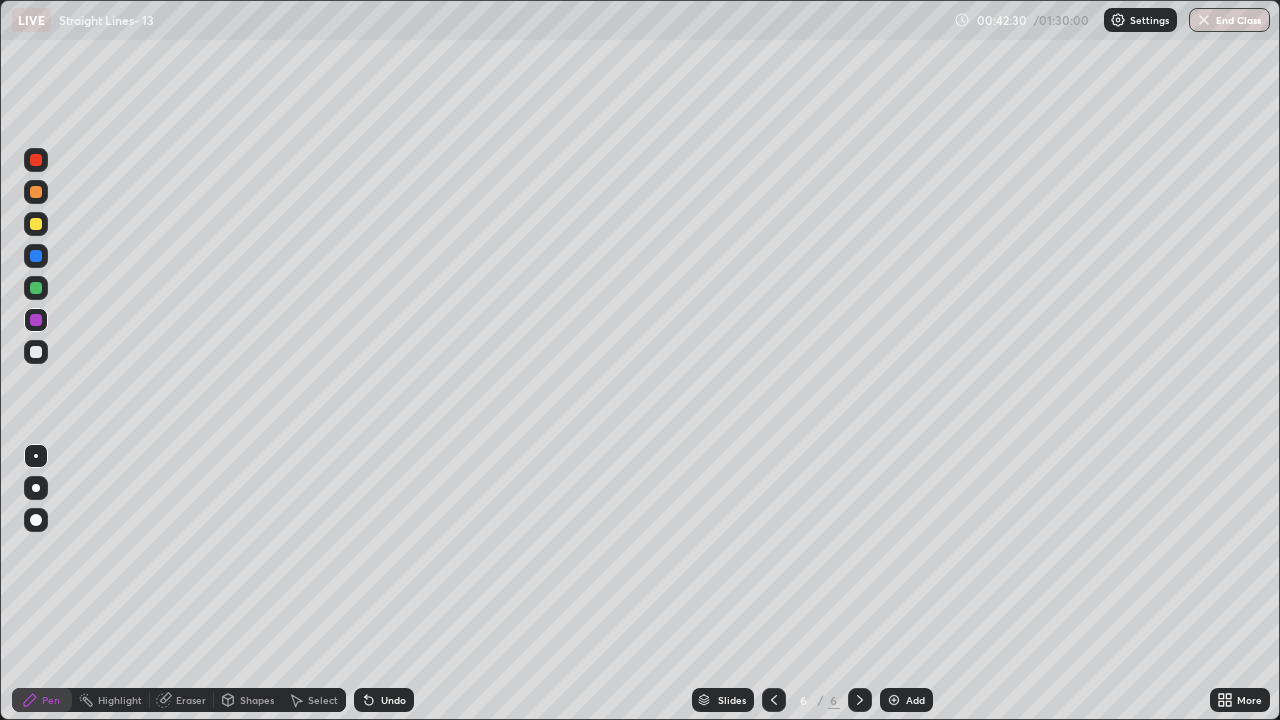 click at bounding box center [36, 352] 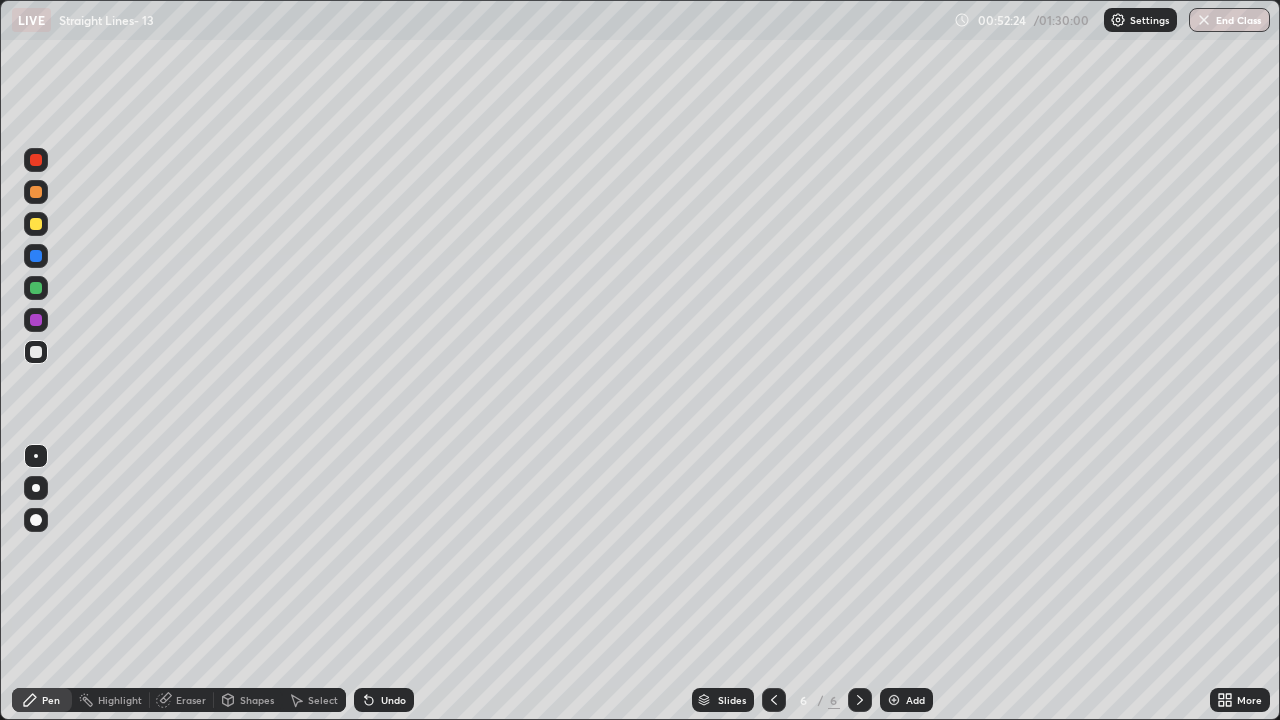click at bounding box center [894, 700] 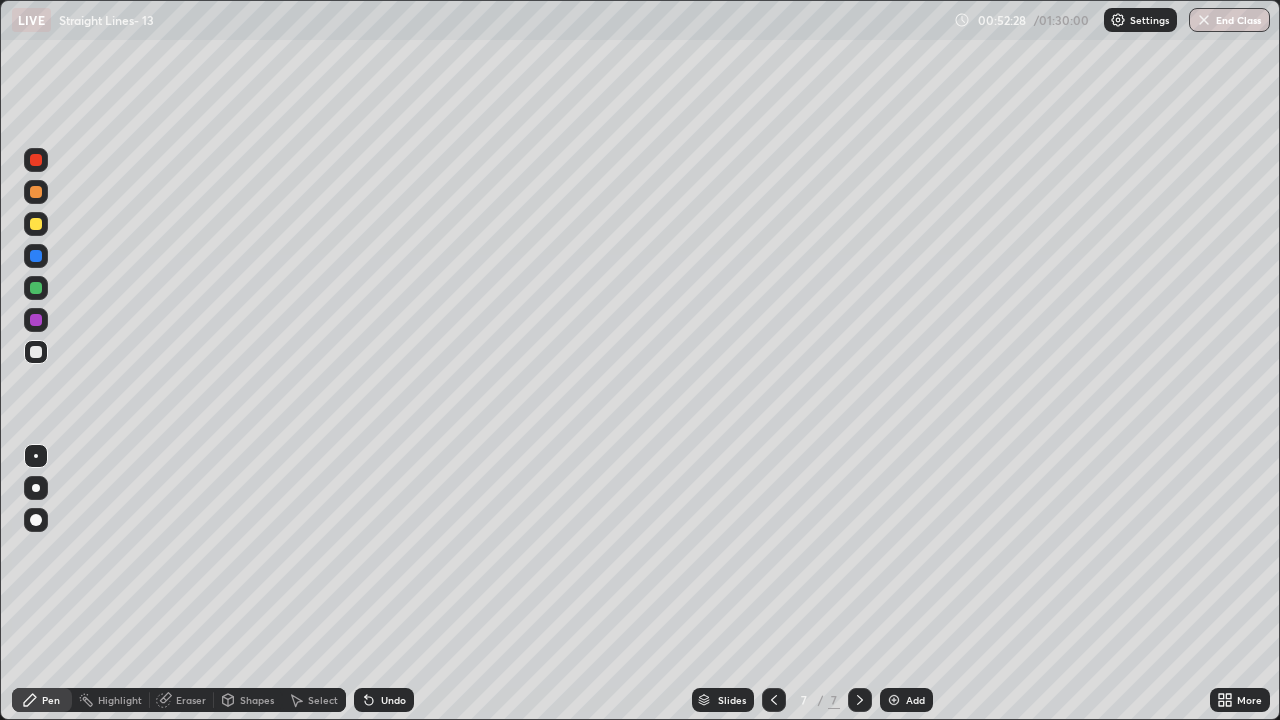 click at bounding box center [36, 224] 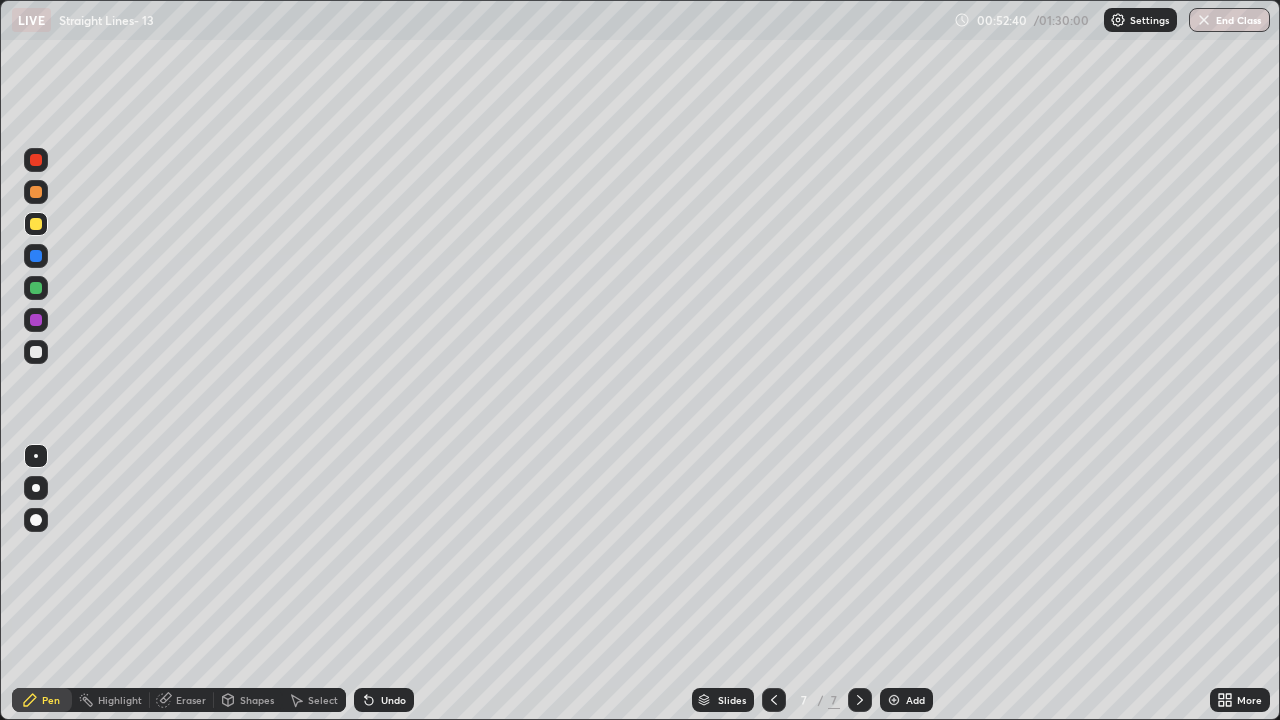 click at bounding box center (36, 288) 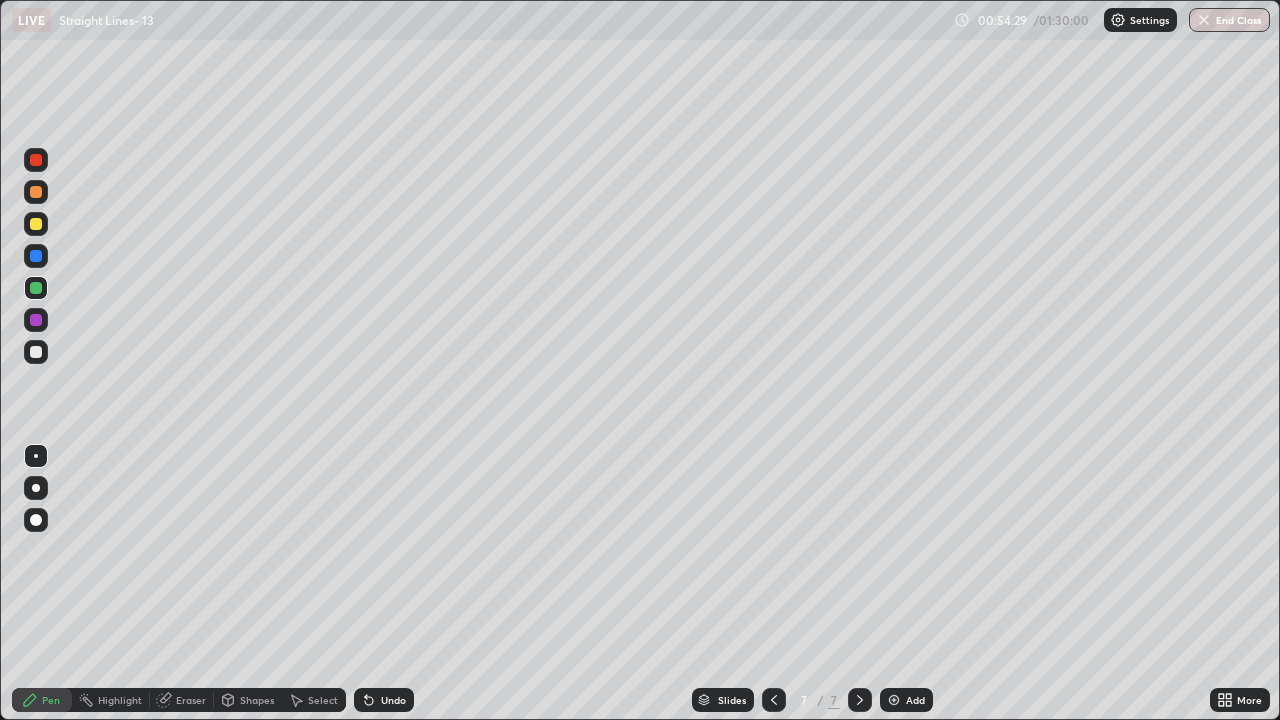 click at bounding box center [36, 352] 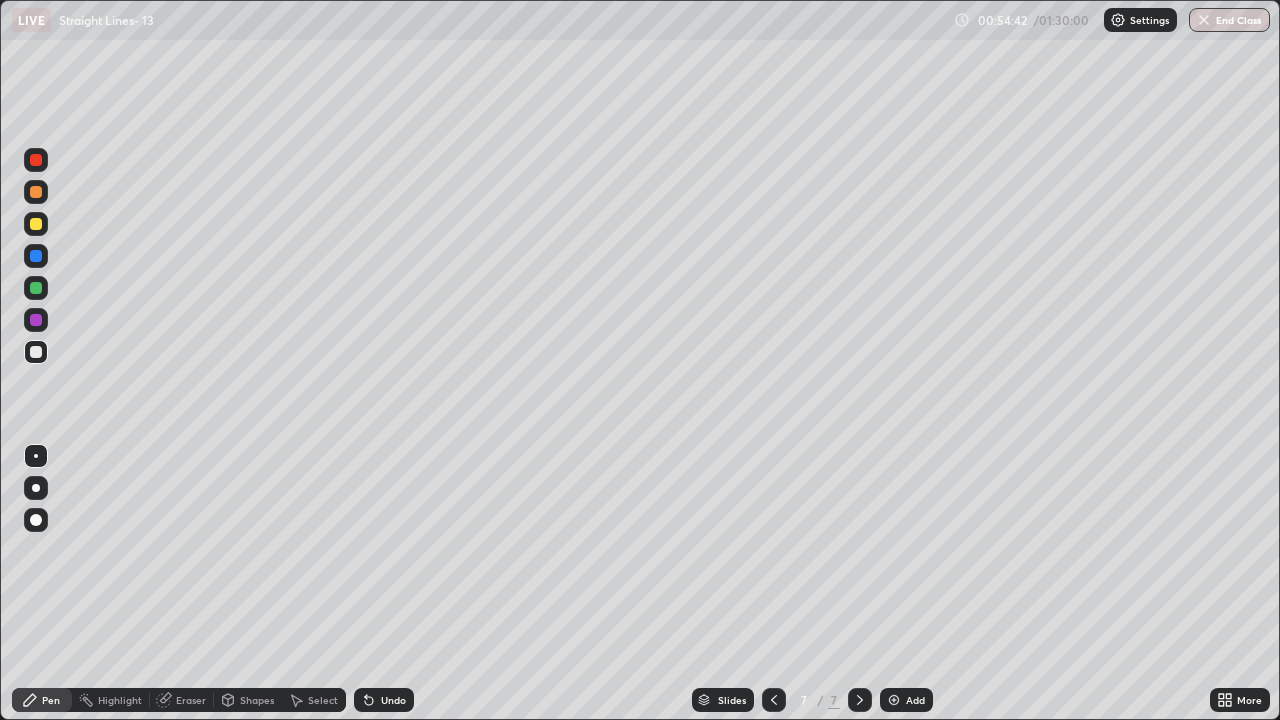 click at bounding box center (36, 288) 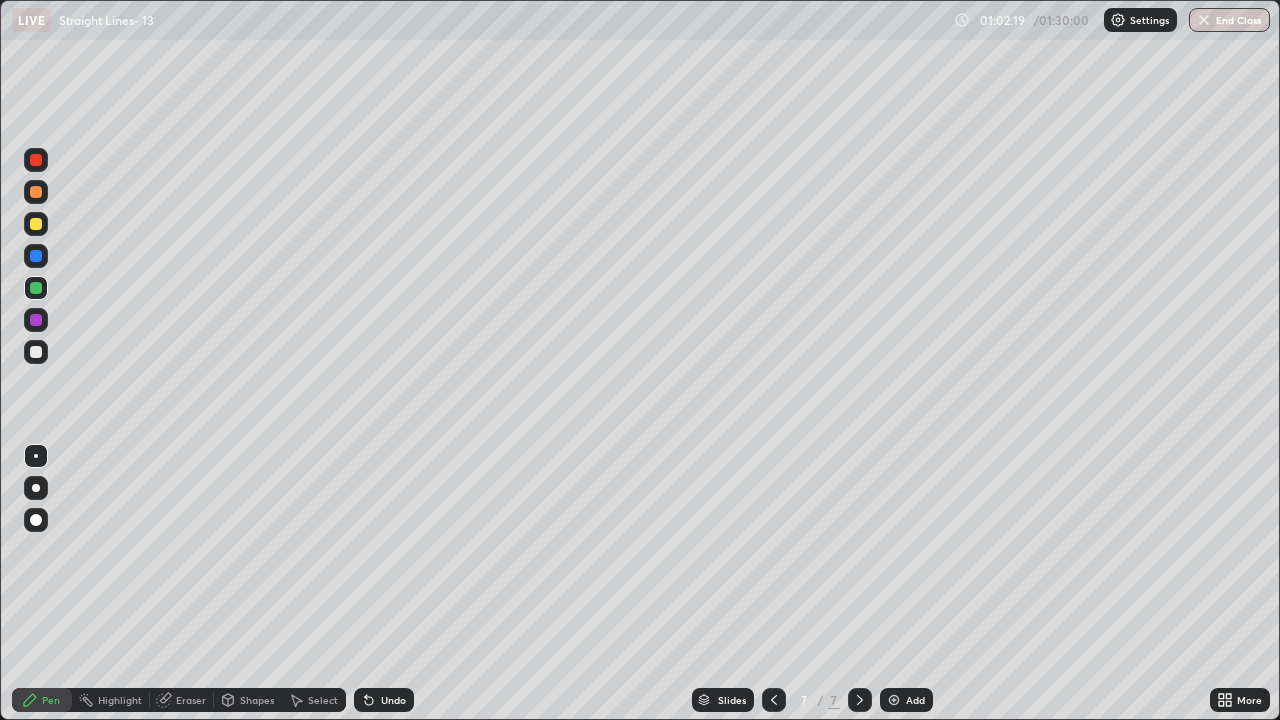 click on "Add" at bounding box center (915, 700) 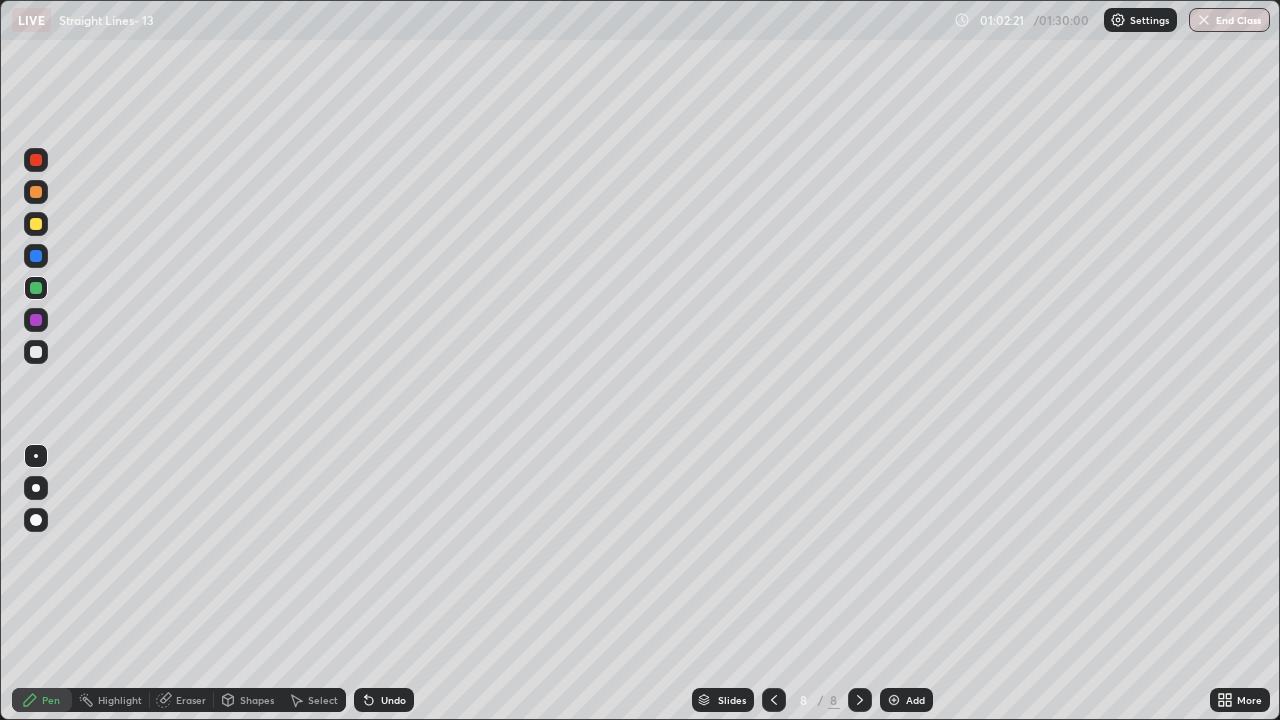 click at bounding box center (36, 224) 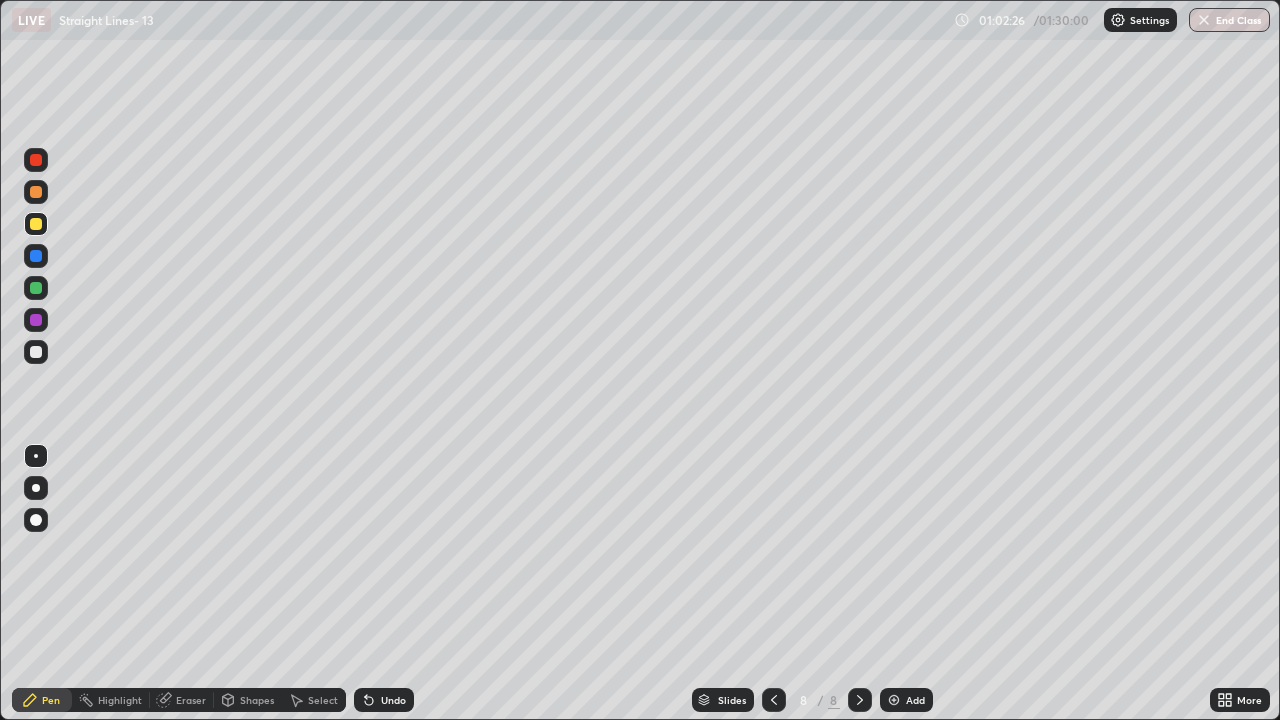 click at bounding box center [36, 288] 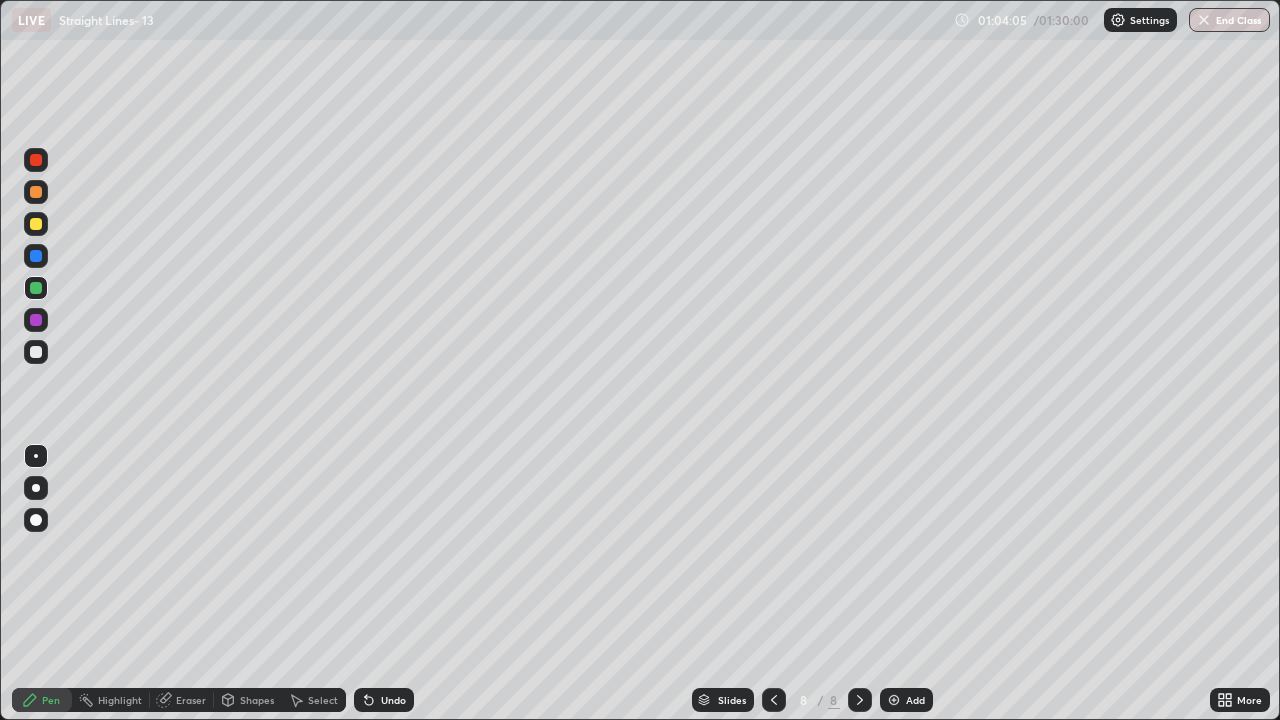 click at bounding box center (36, 352) 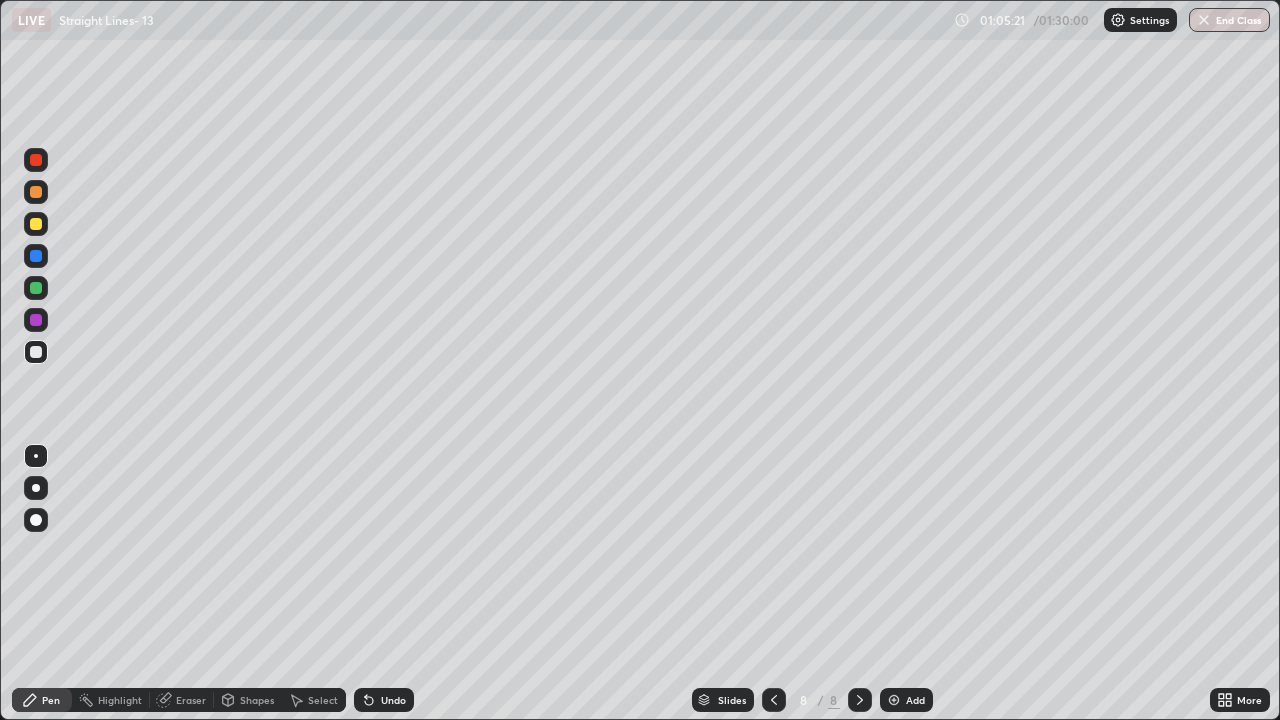 click at bounding box center [36, 320] 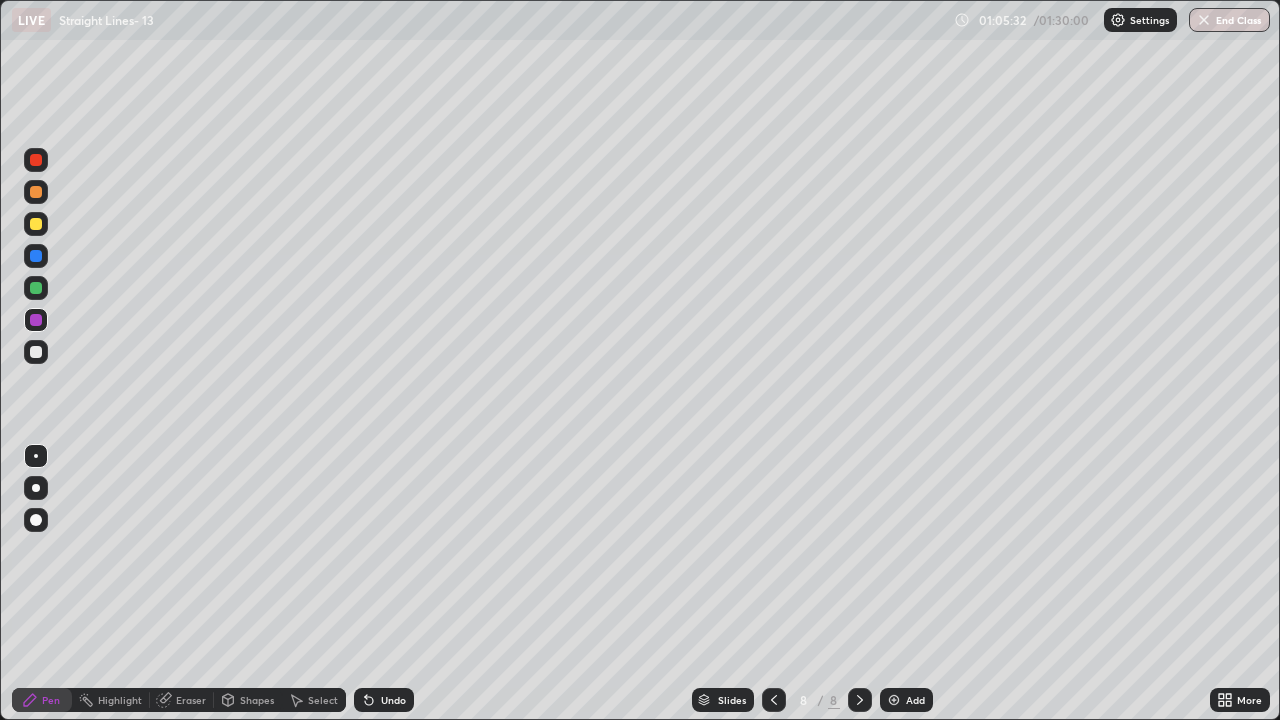 click at bounding box center [36, 288] 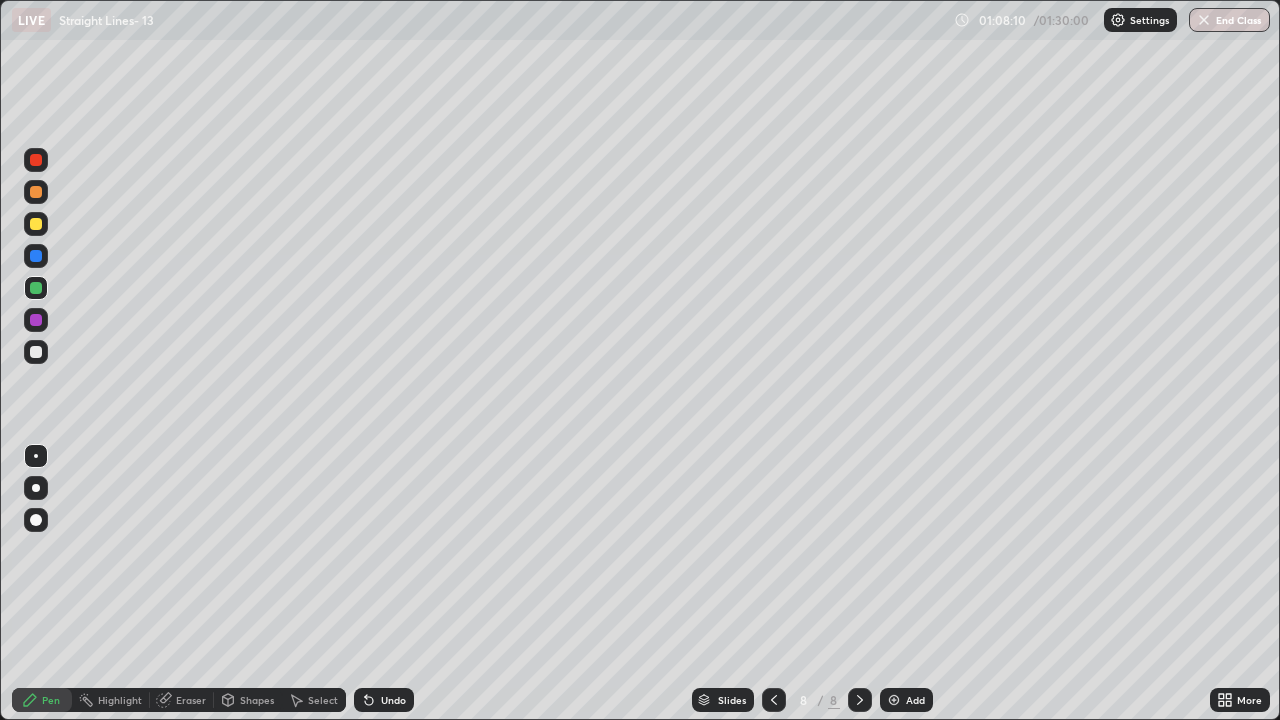 click on "Add" at bounding box center (915, 700) 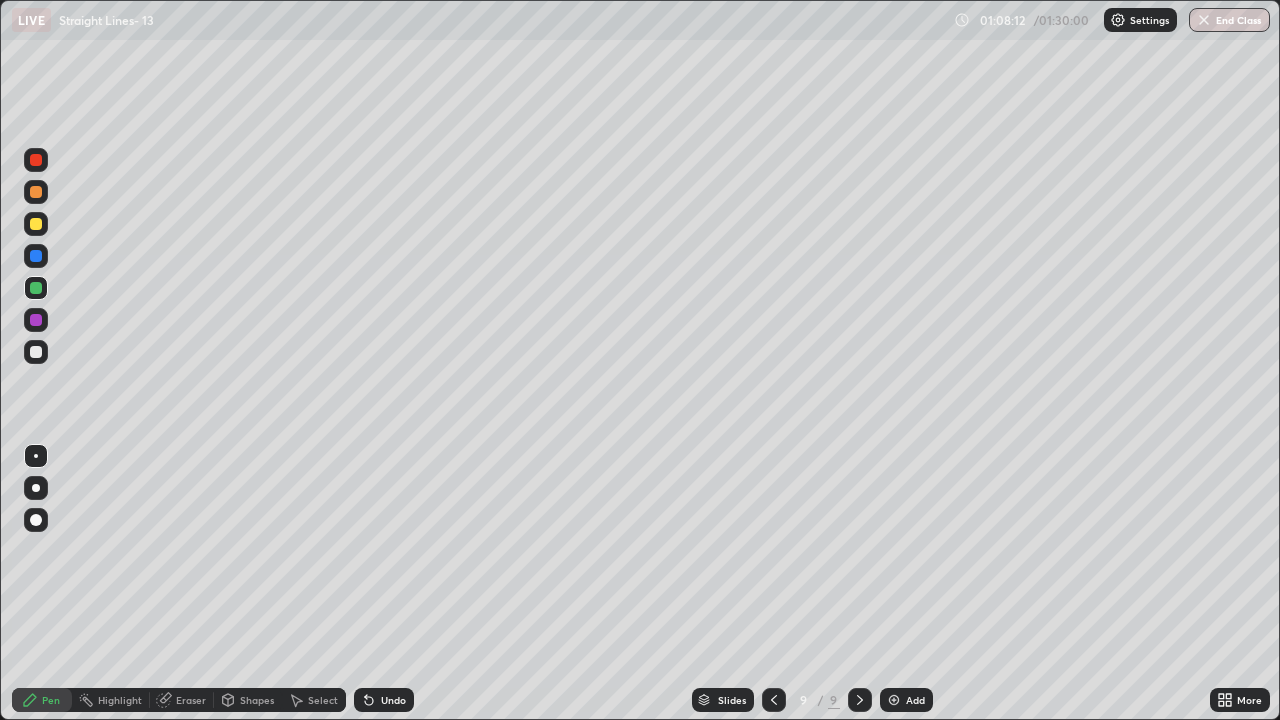 click at bounding box center (36, 224) 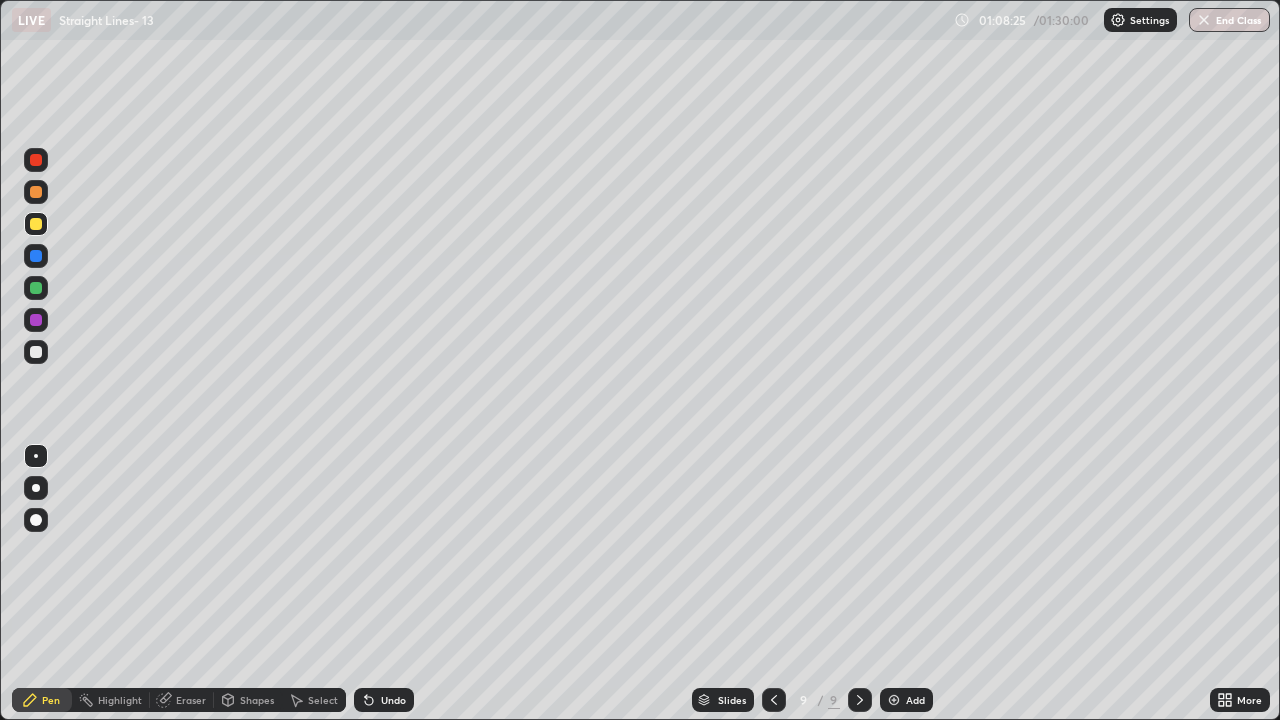 click at bounding box center (36, 288) 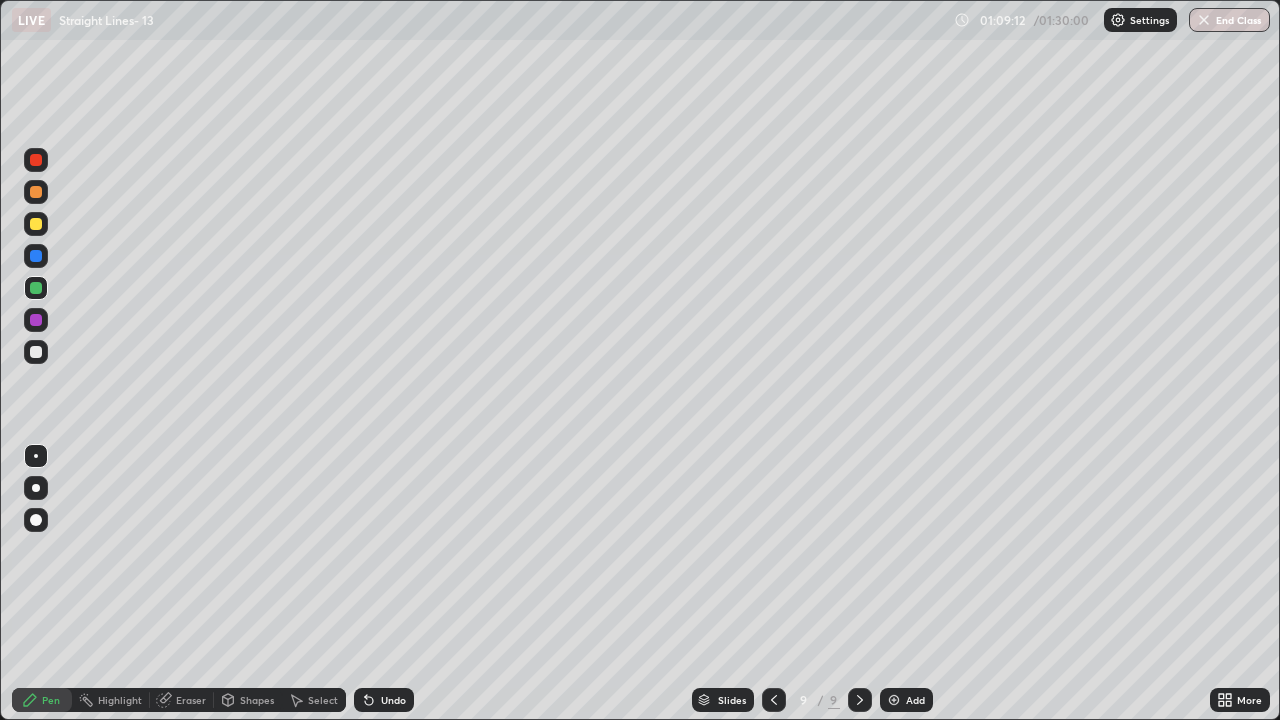 click at bounding box center (36, 352) 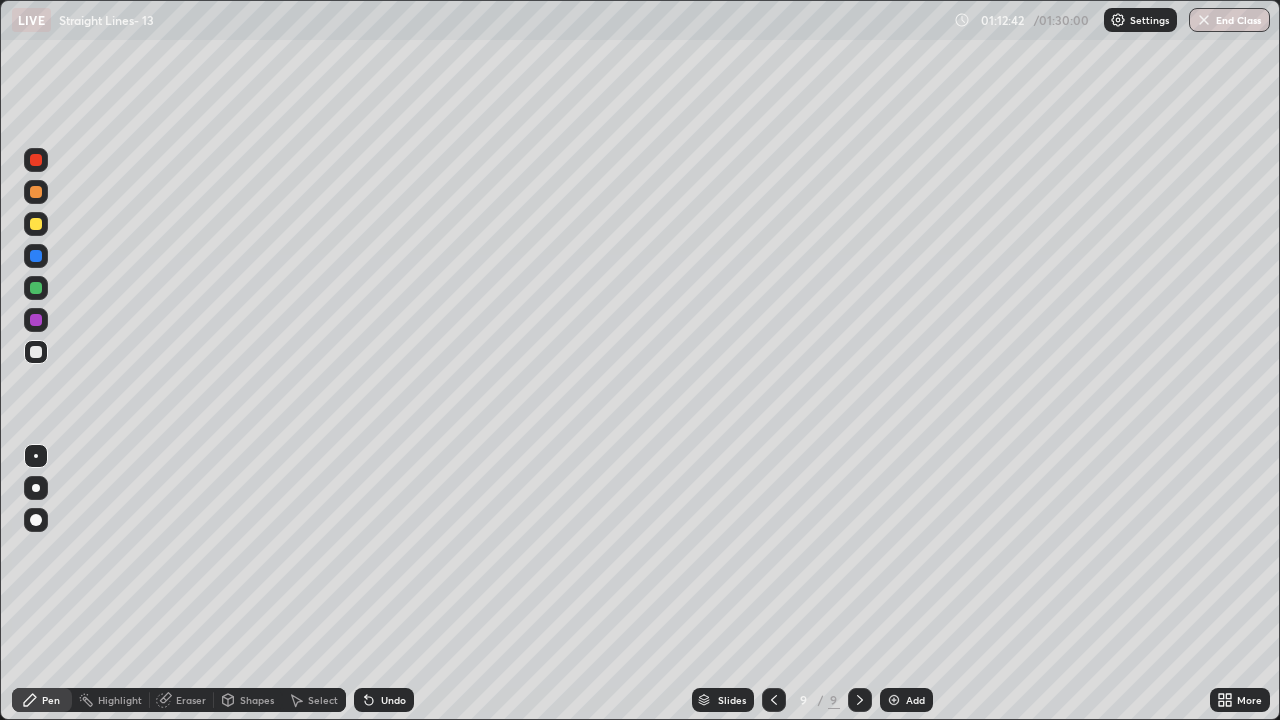 click at bounding box center (36, 320) 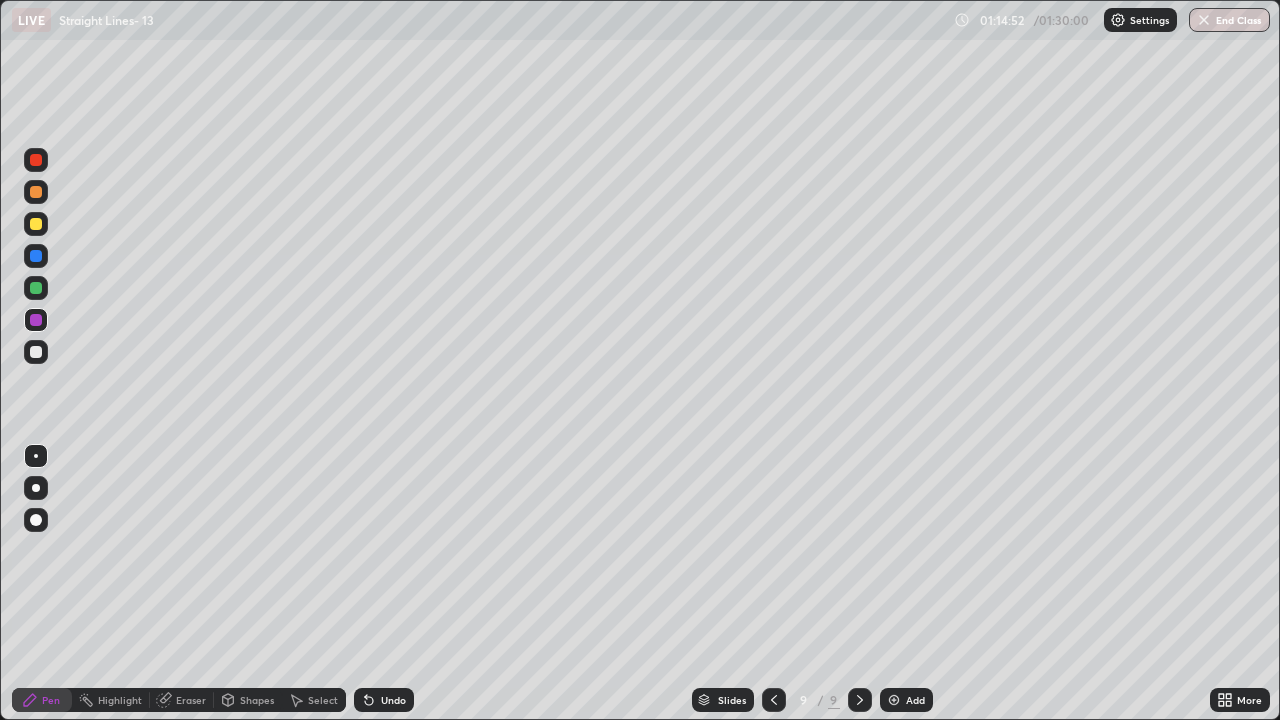 click at bounding box center (36, 288) 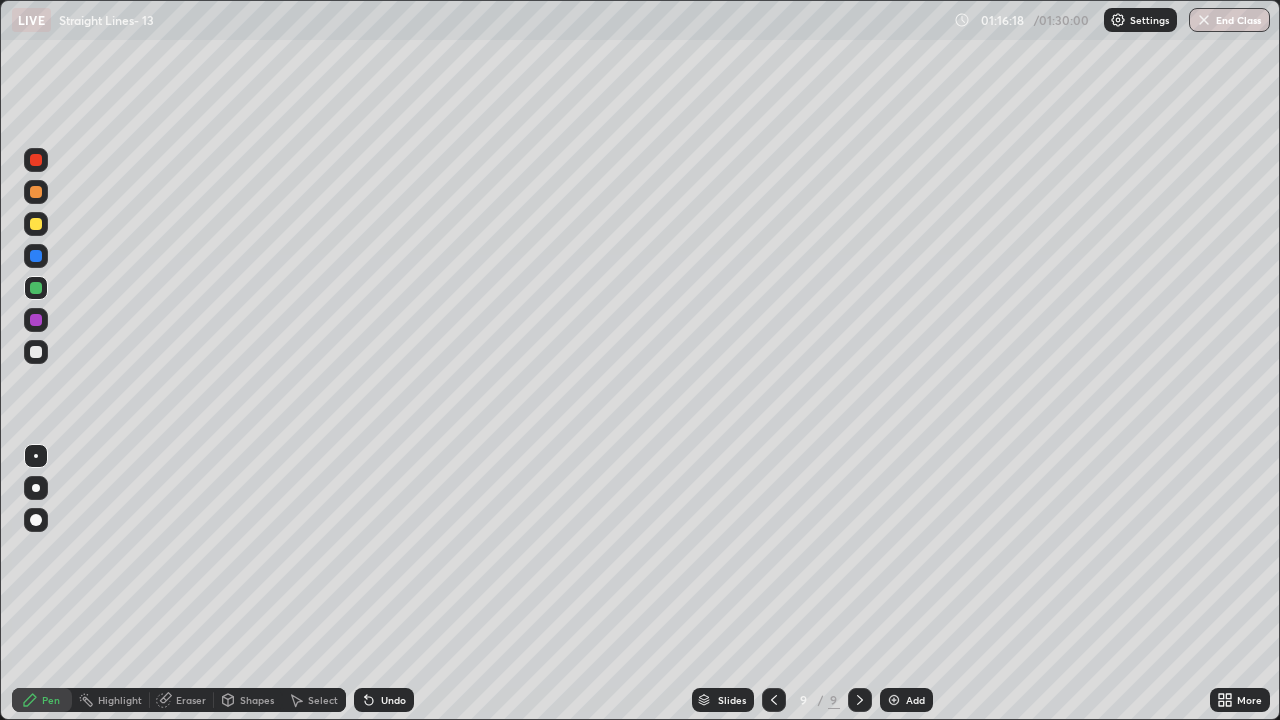 click on "Add" at bounding box center [915, 700] 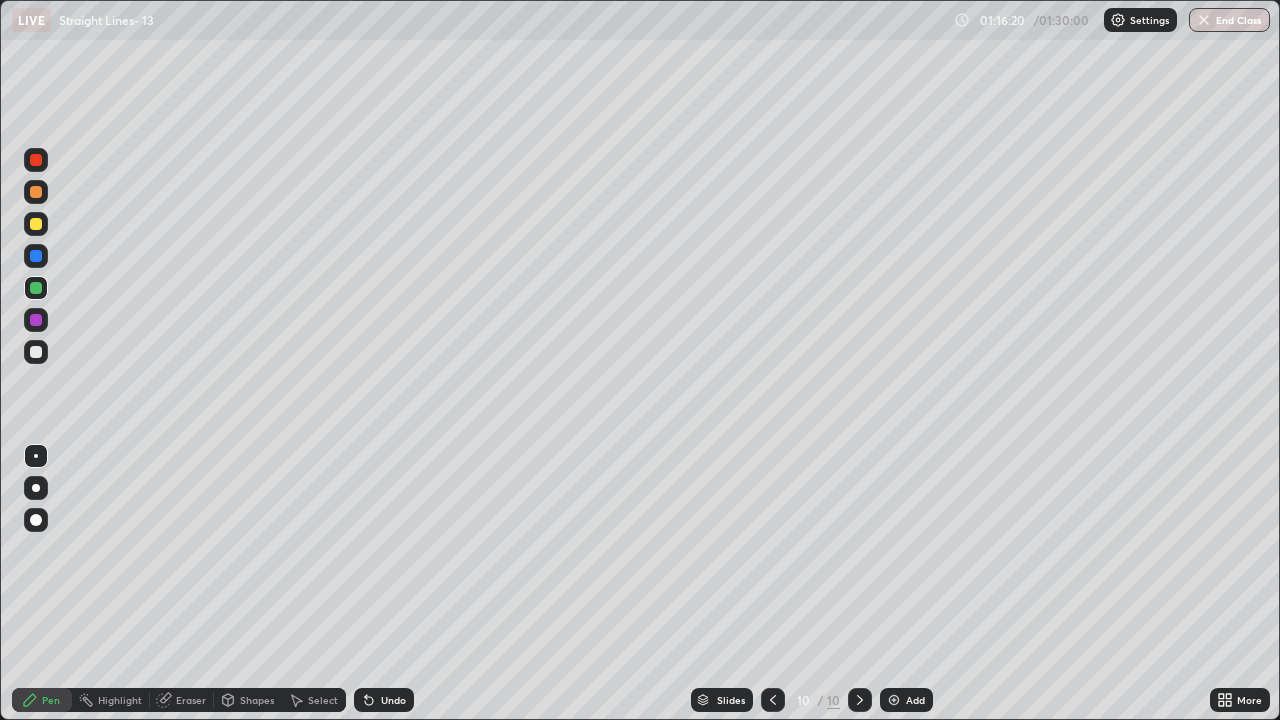 click at bounding box center (36, 224) 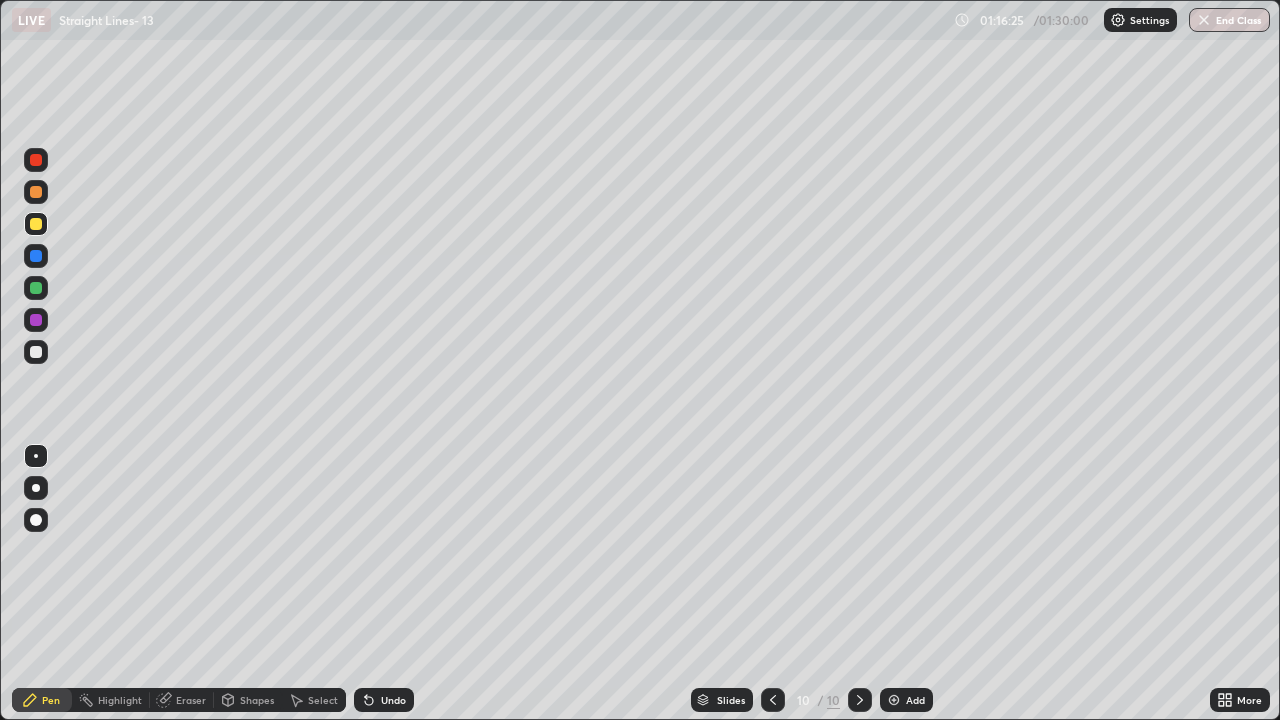 click at bounding box center [36, 288] 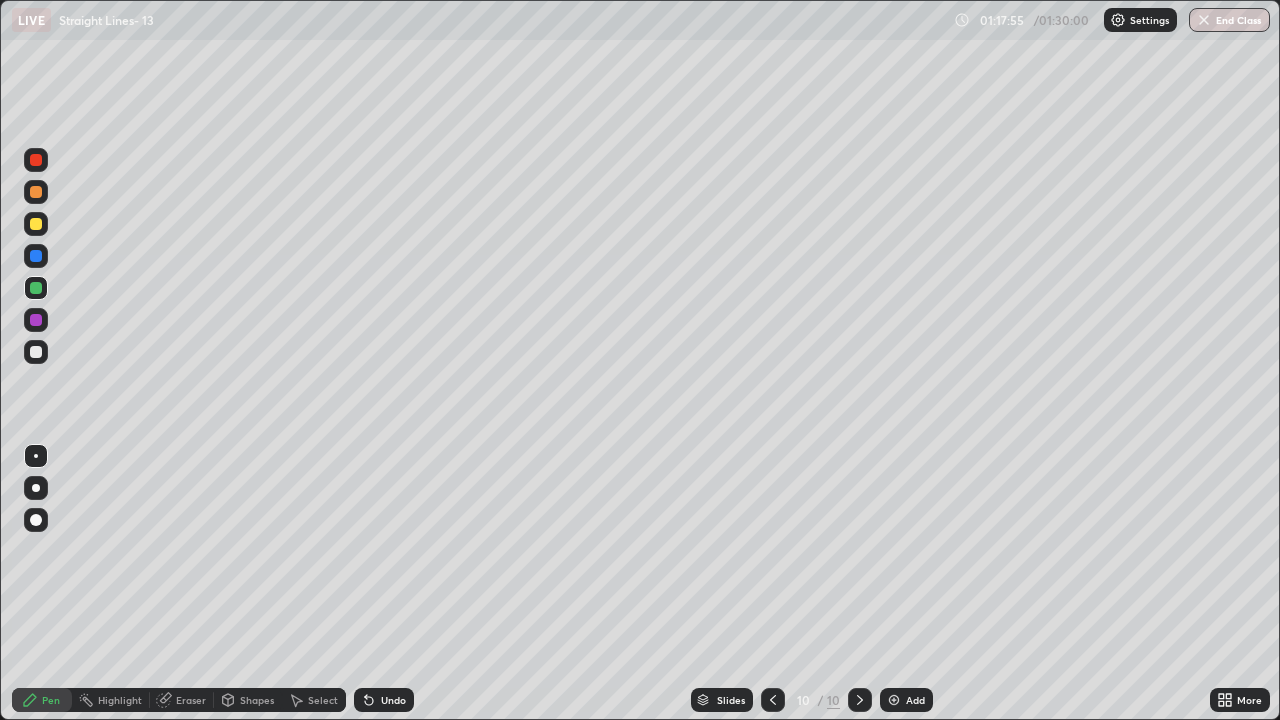 click at bounding box center [36, 256] 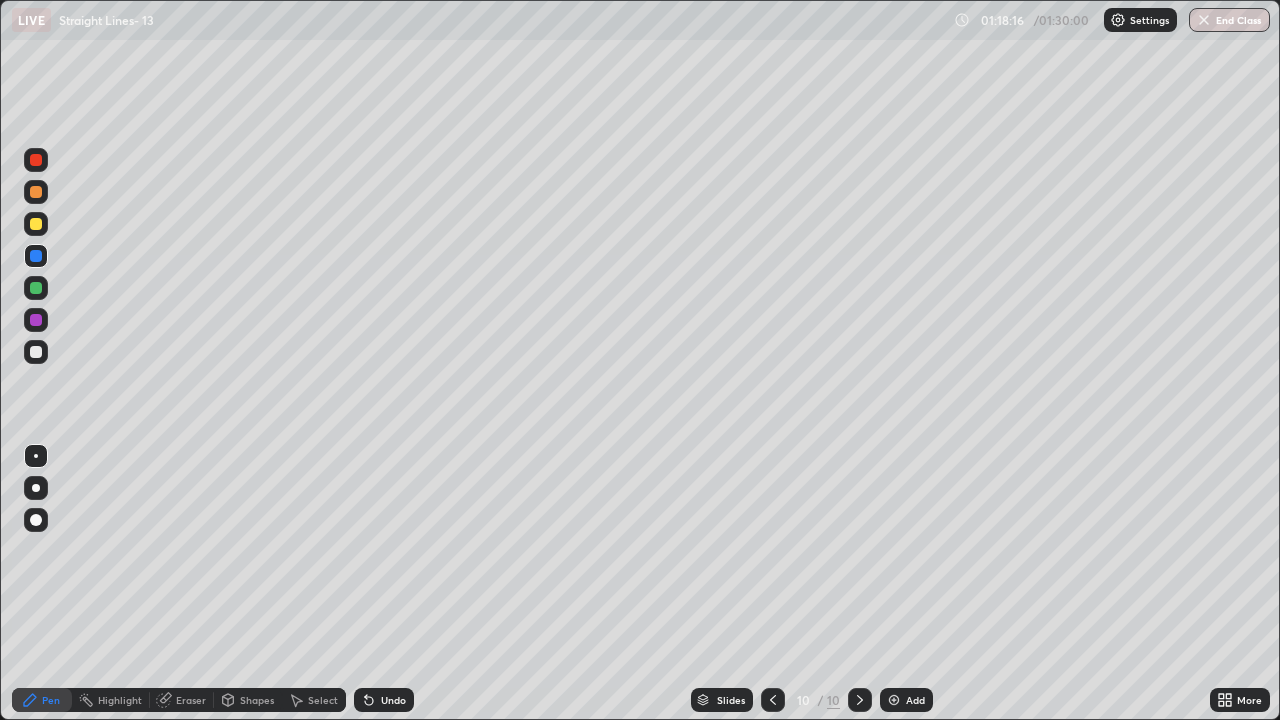 click at bounding box center [36, 288] 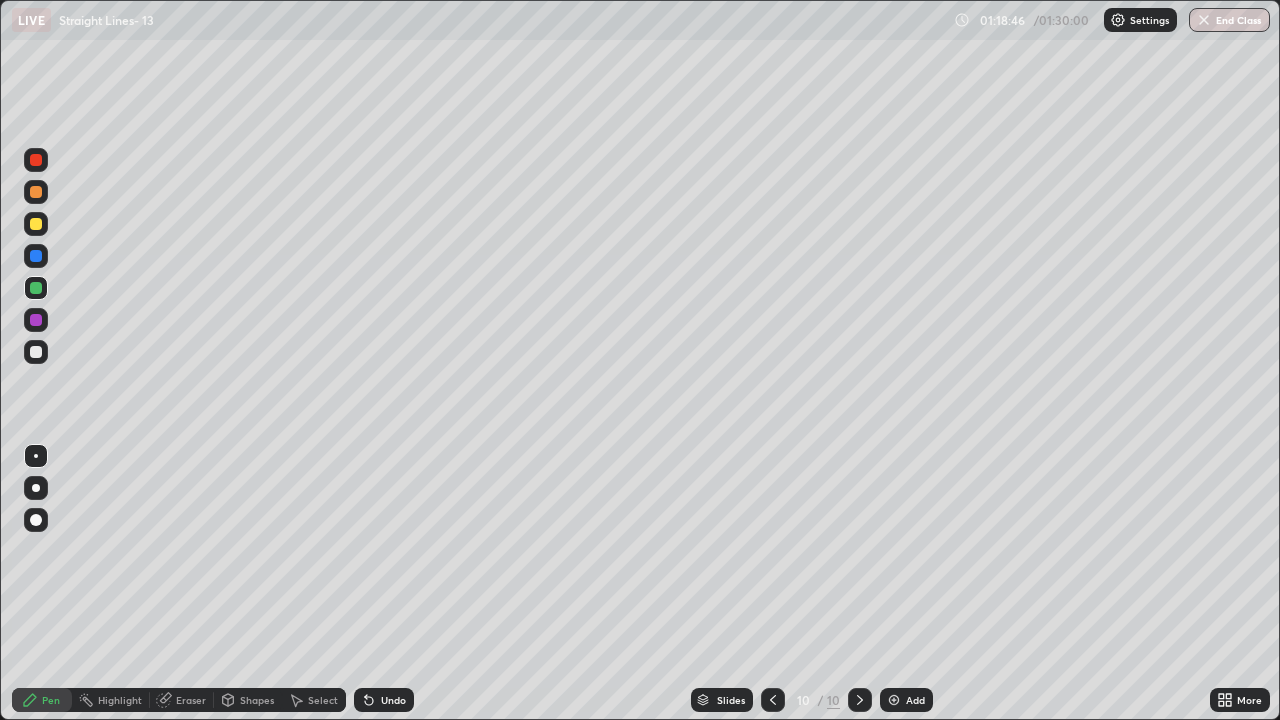 click at bounding box center [36, 224] 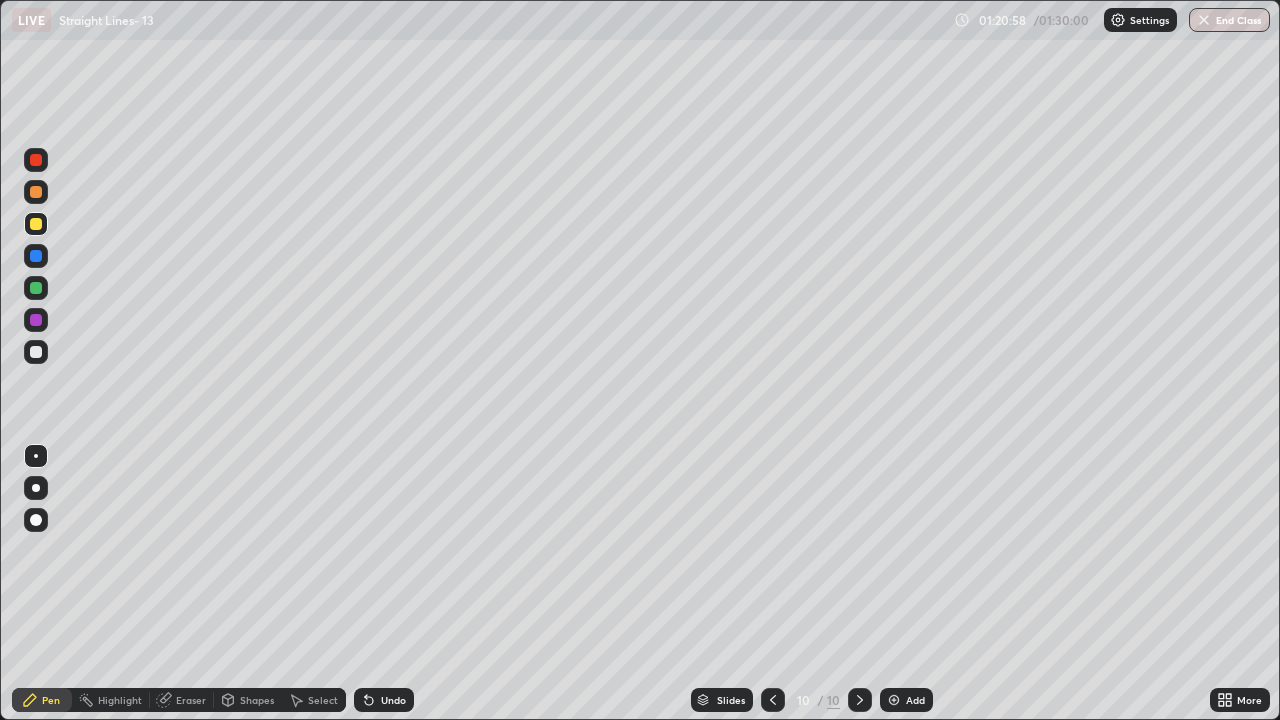 click at bounding box center [36, 288] 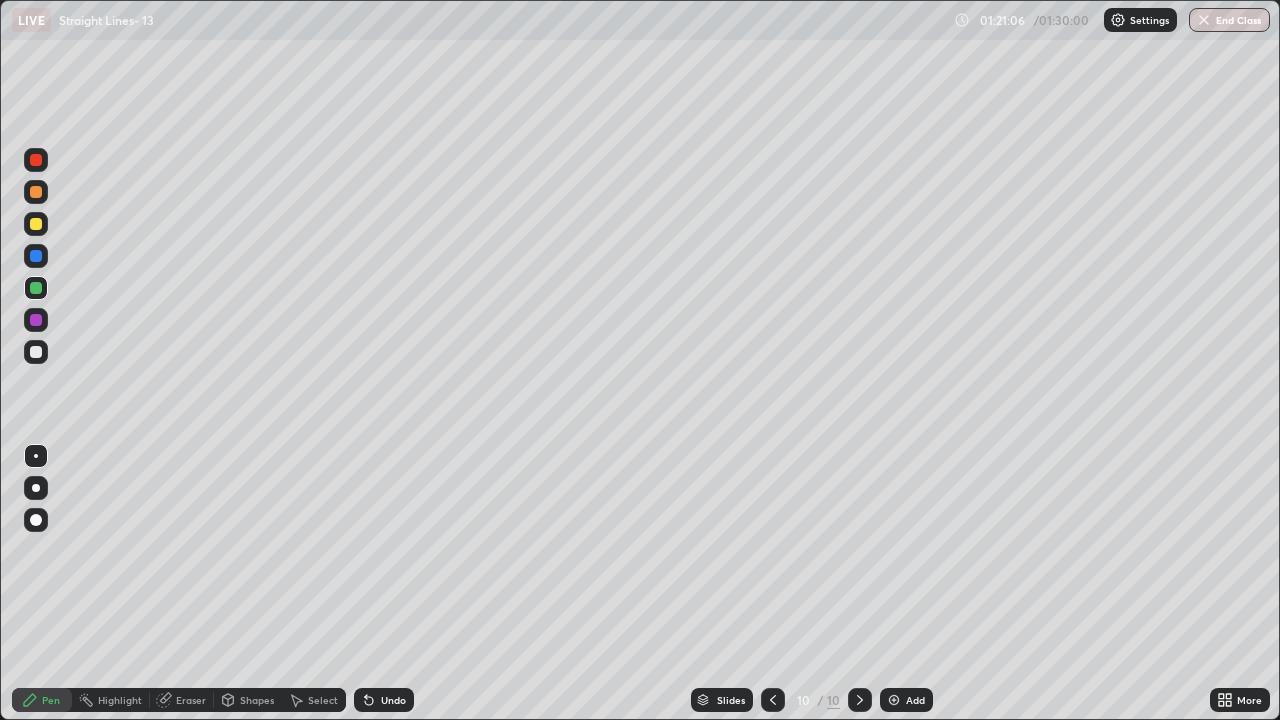 click on "Eraser" at bounding box center [191, 700] 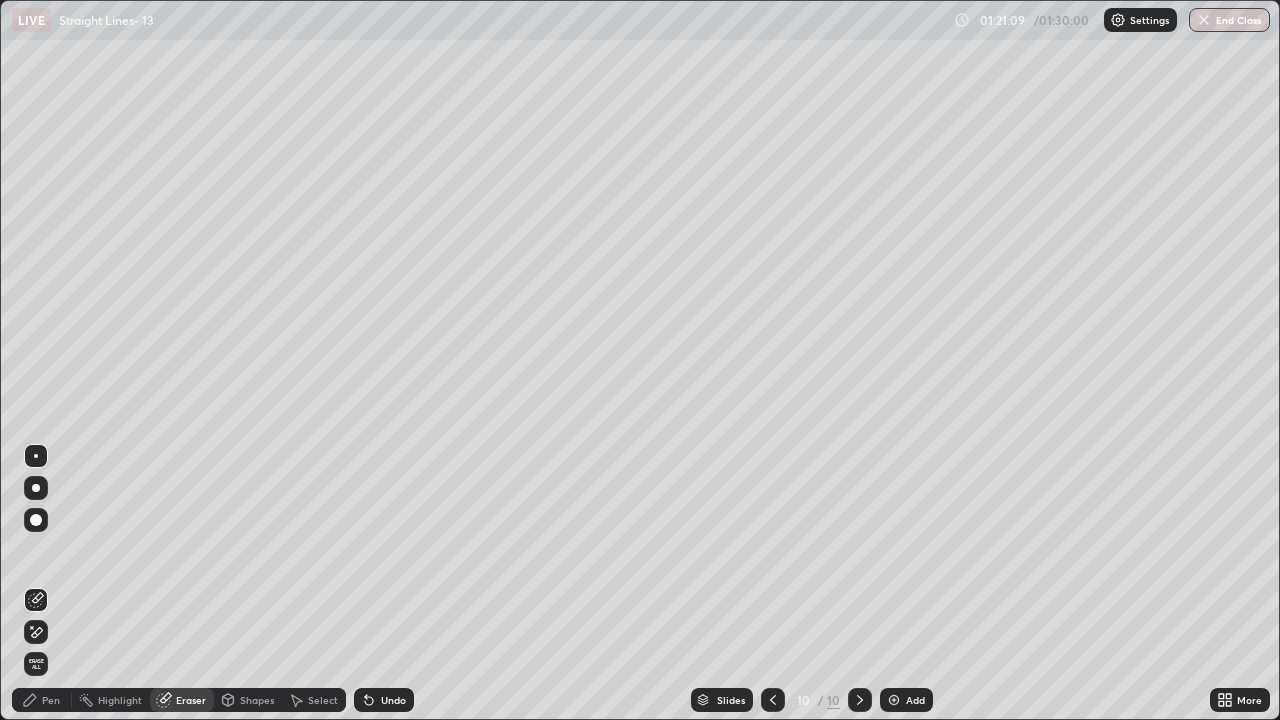 click on "Pen" at bounding box center (51, 700) 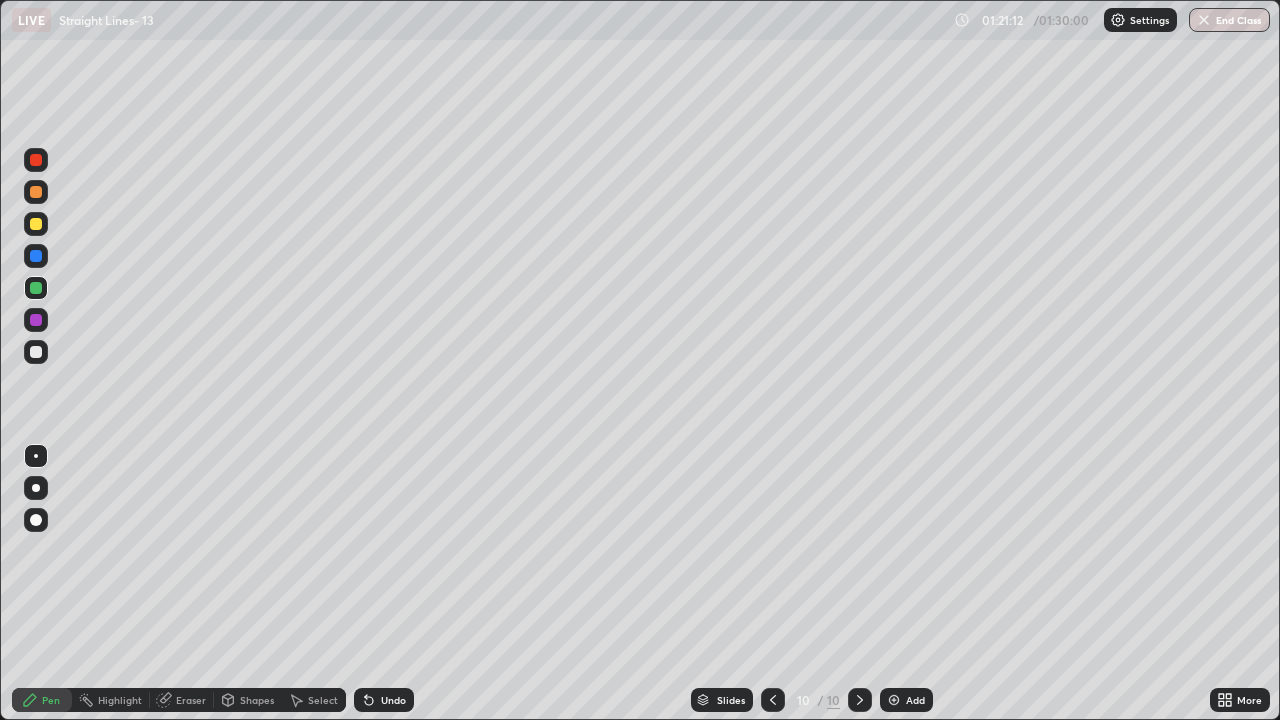 click at bounding box center (36, 352) 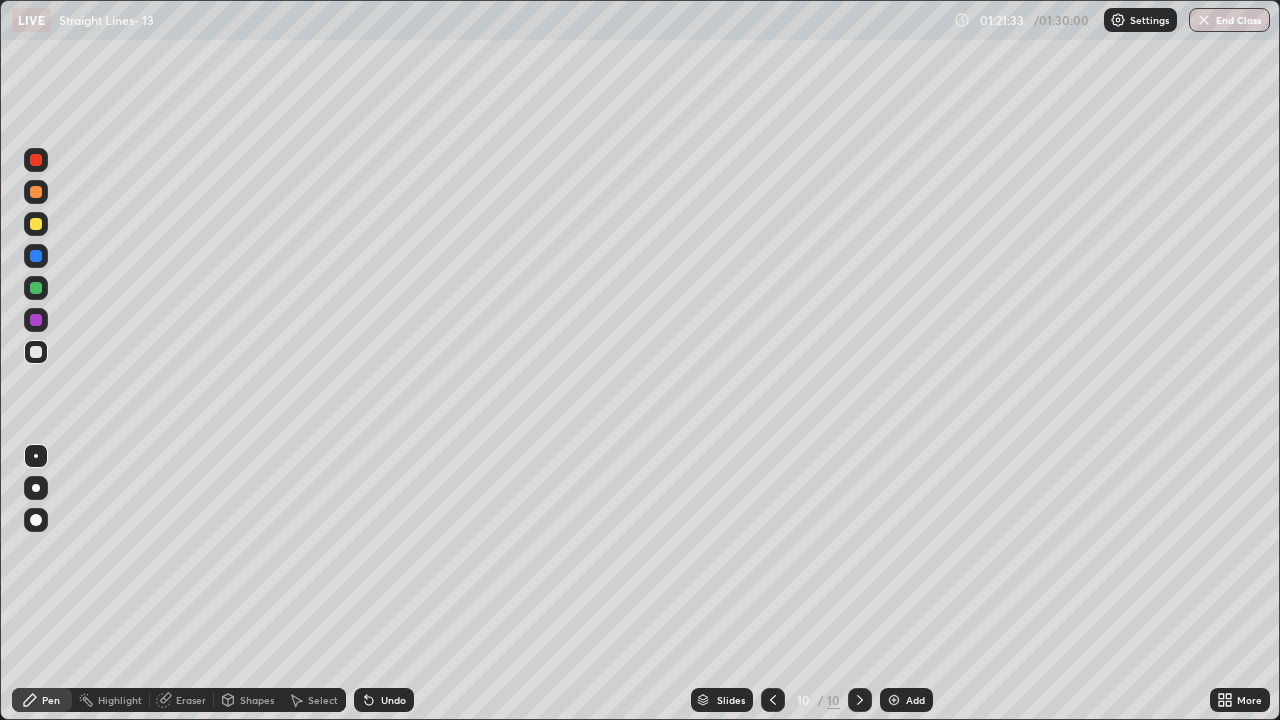 click at bounding box center (36, 288) 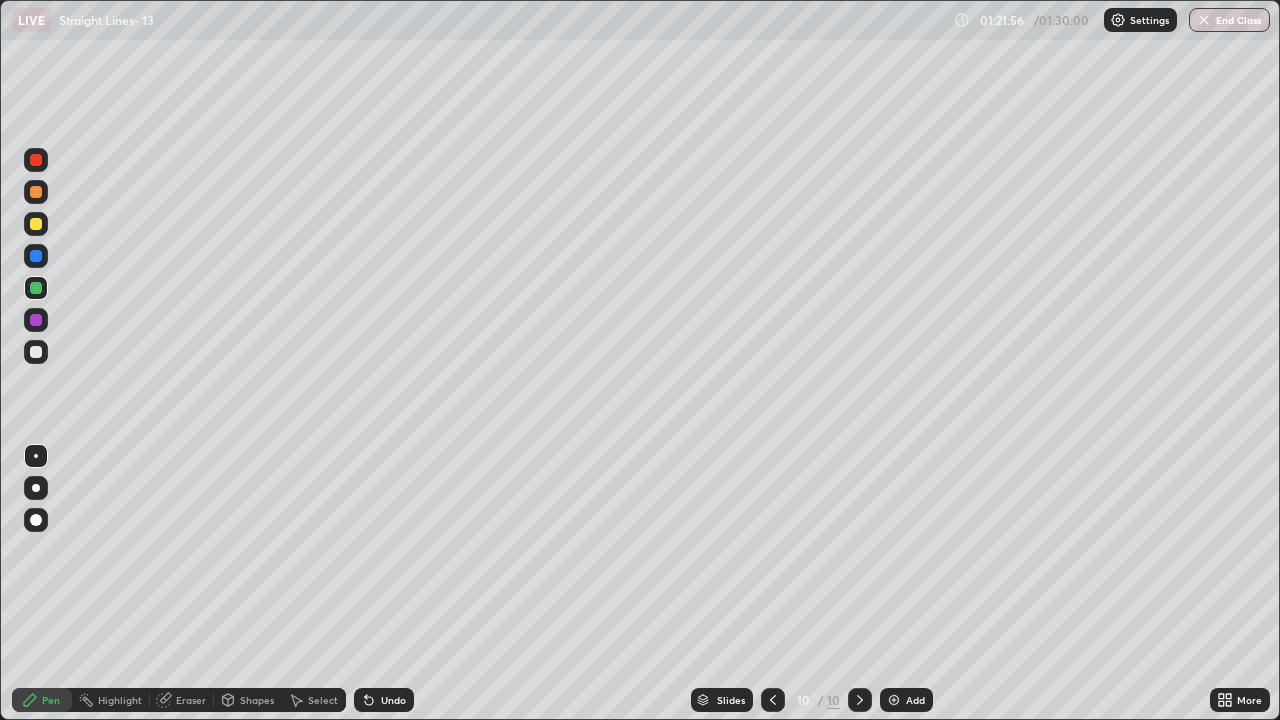 click at bounding box center [36, 352] 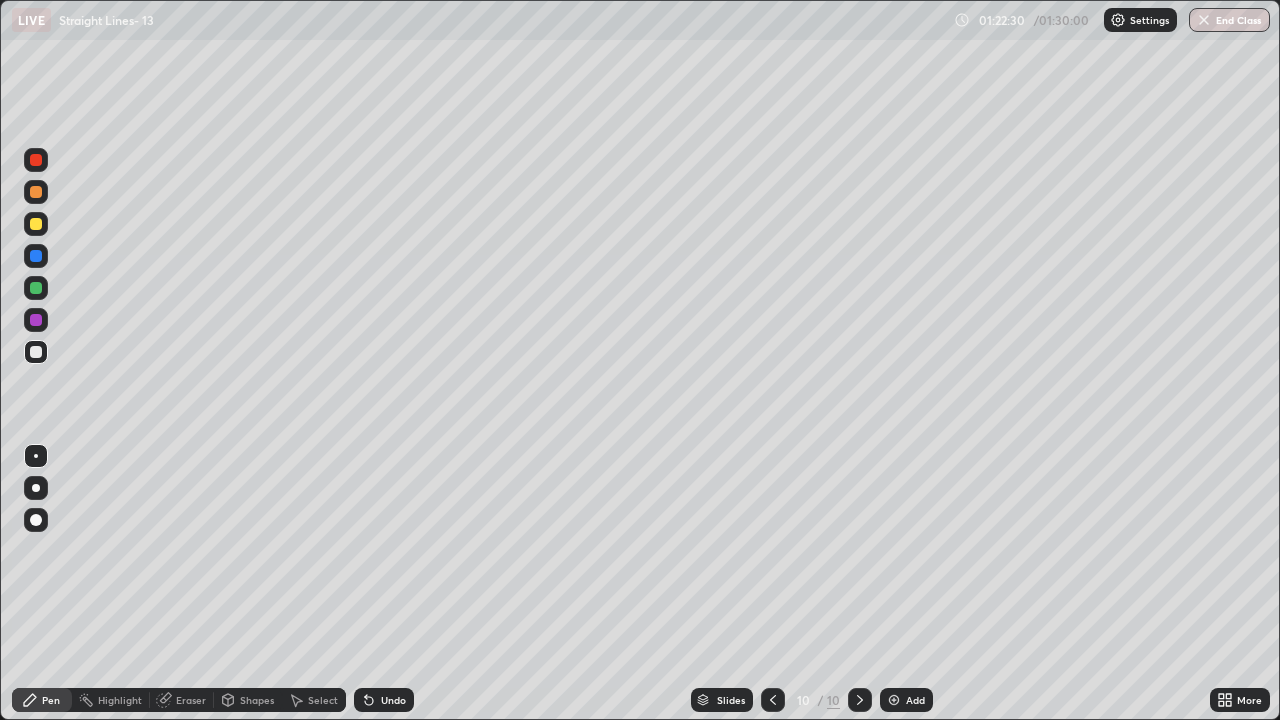 click at bounding box center (36, 160) 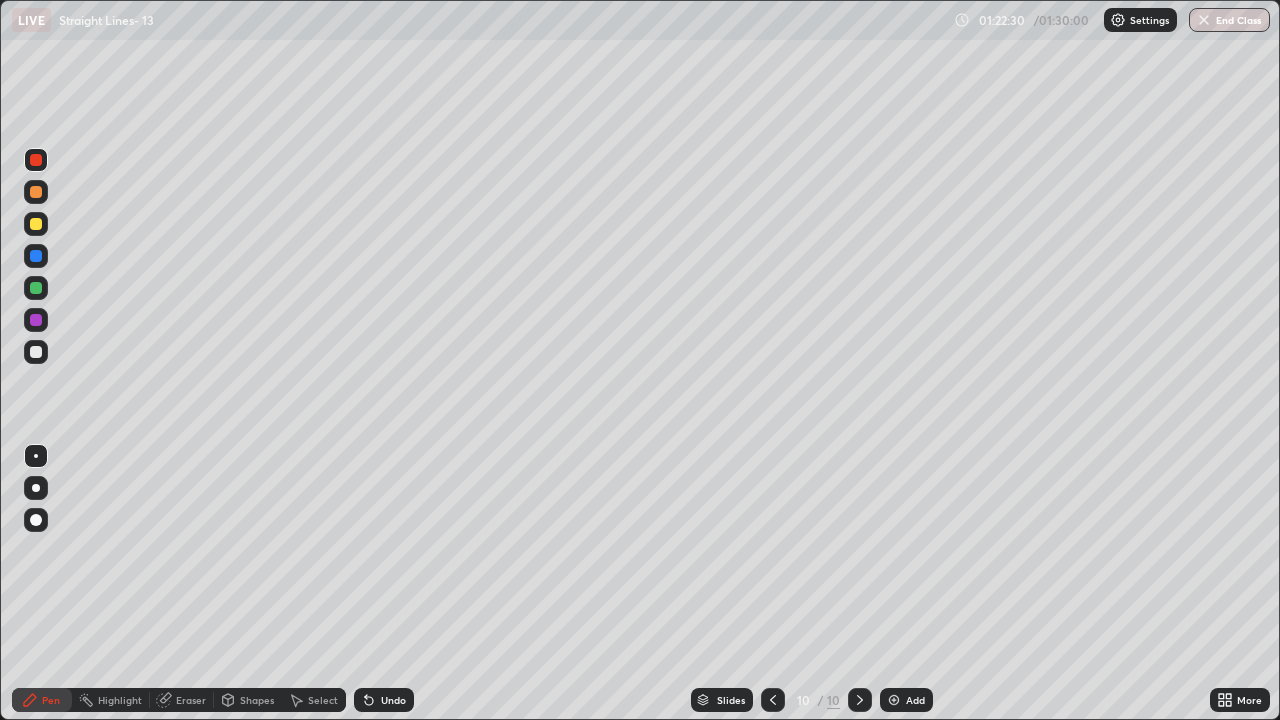 click at bounding box center [36, 160] 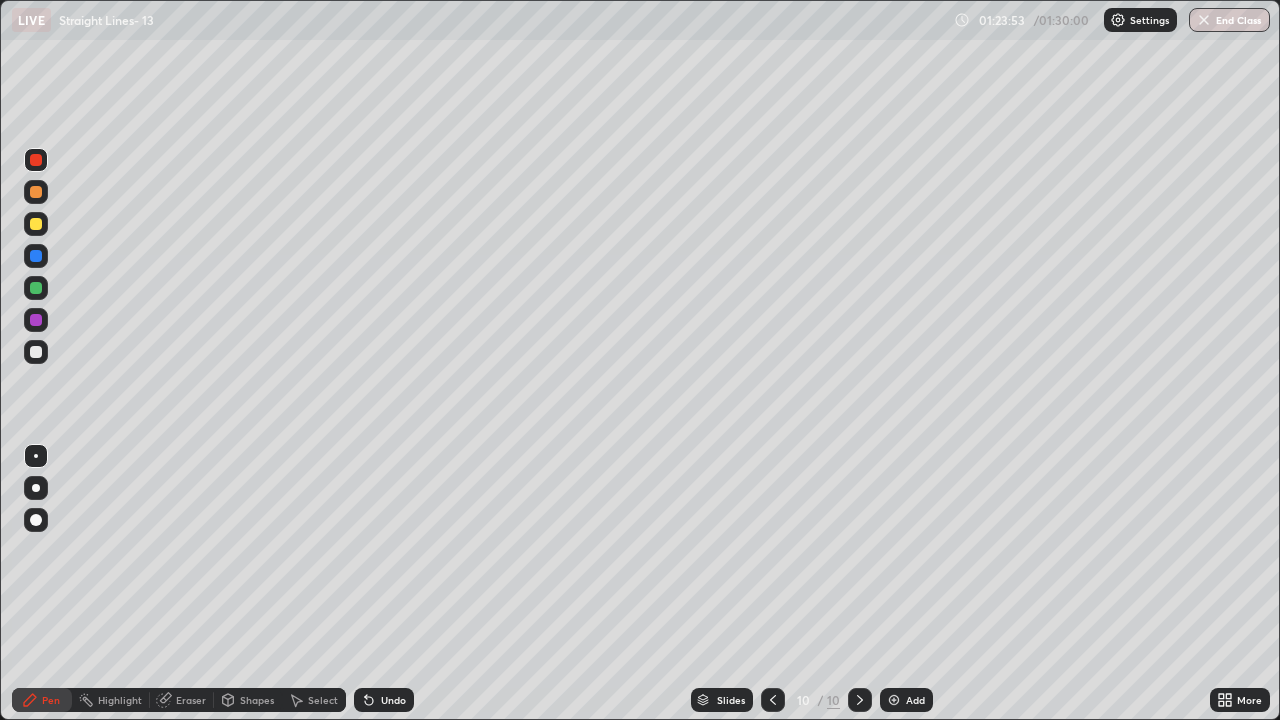click at bounding box center (36, 224) 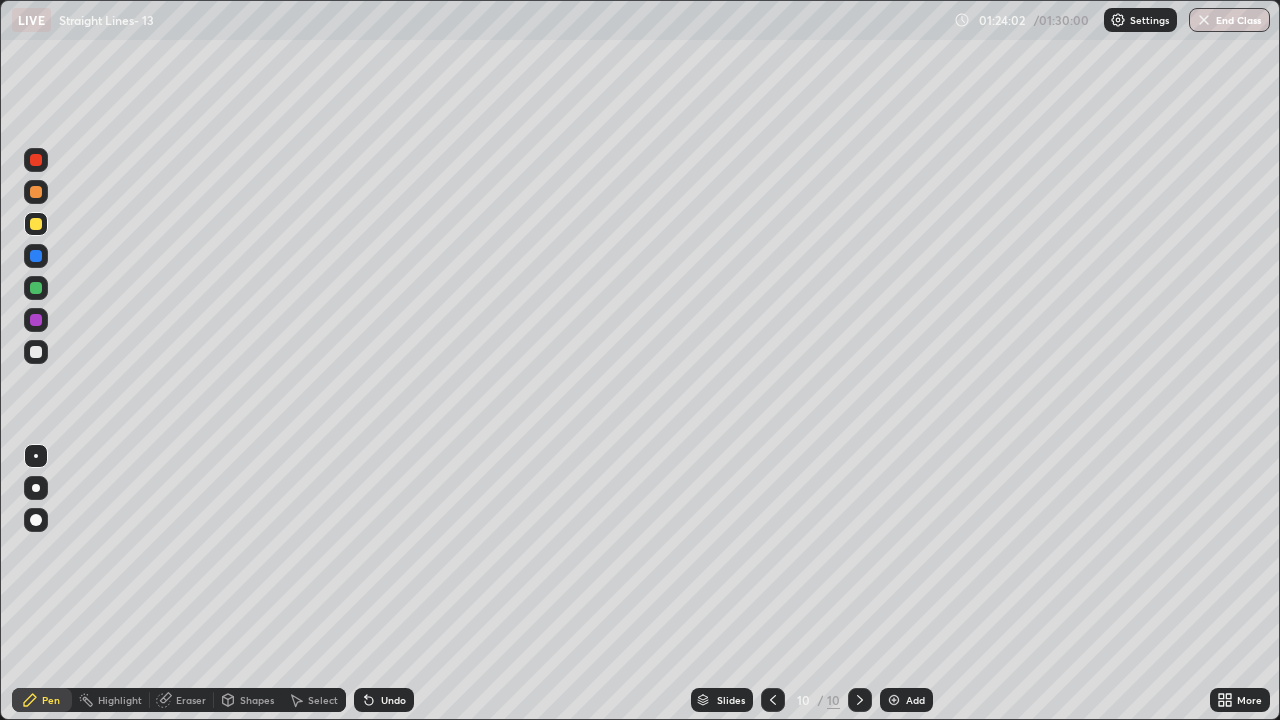 click at bounding box center [36, 288] 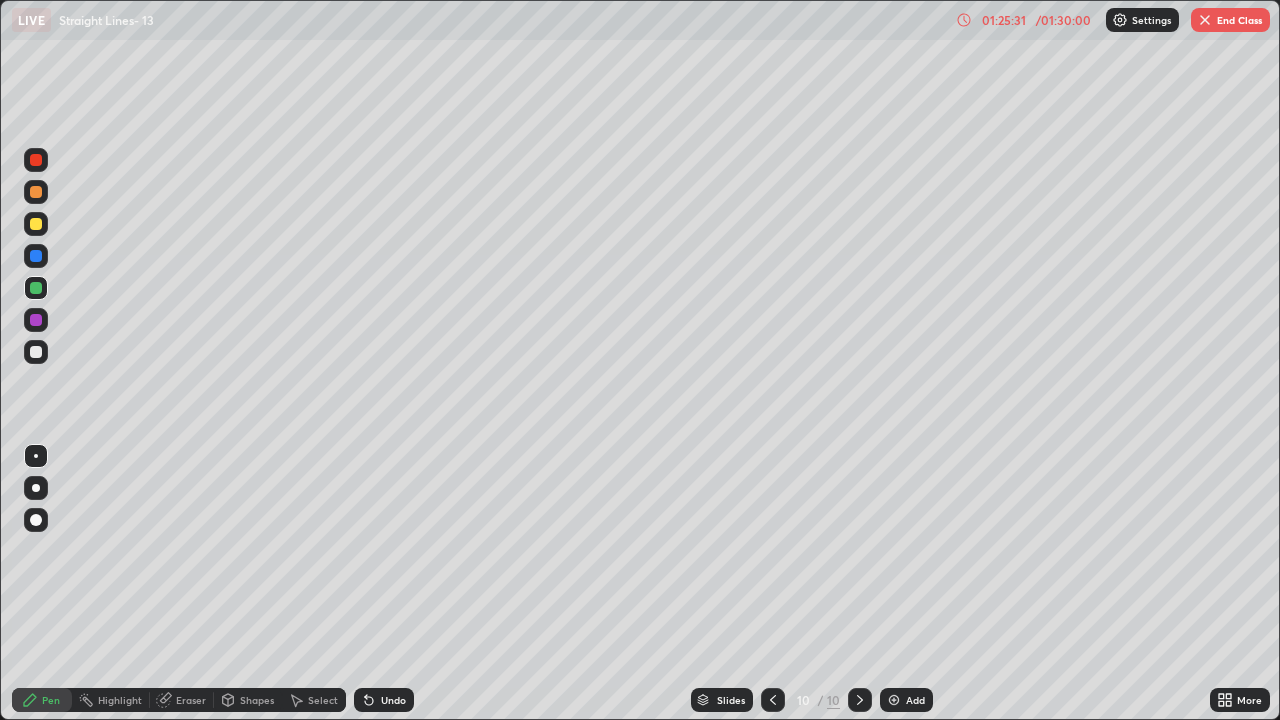 click on "Undo" at bounding box center (393, 700) 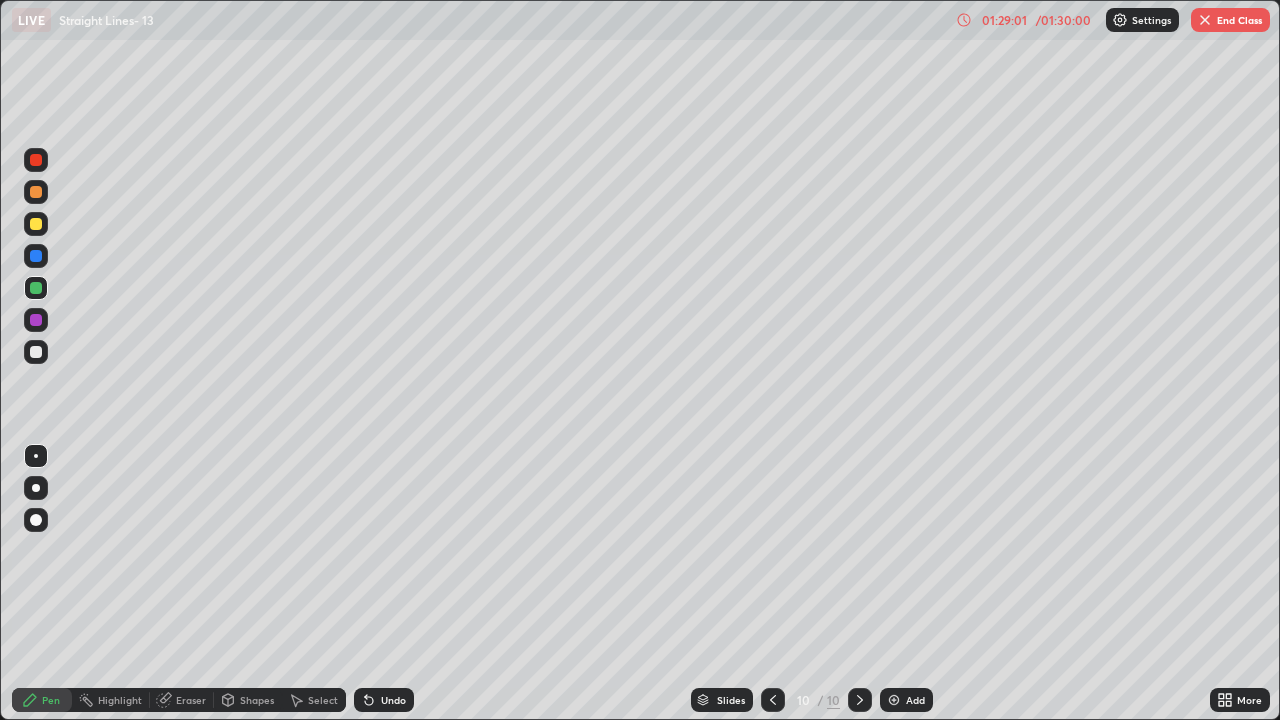 click at bounding box center (36, 352) 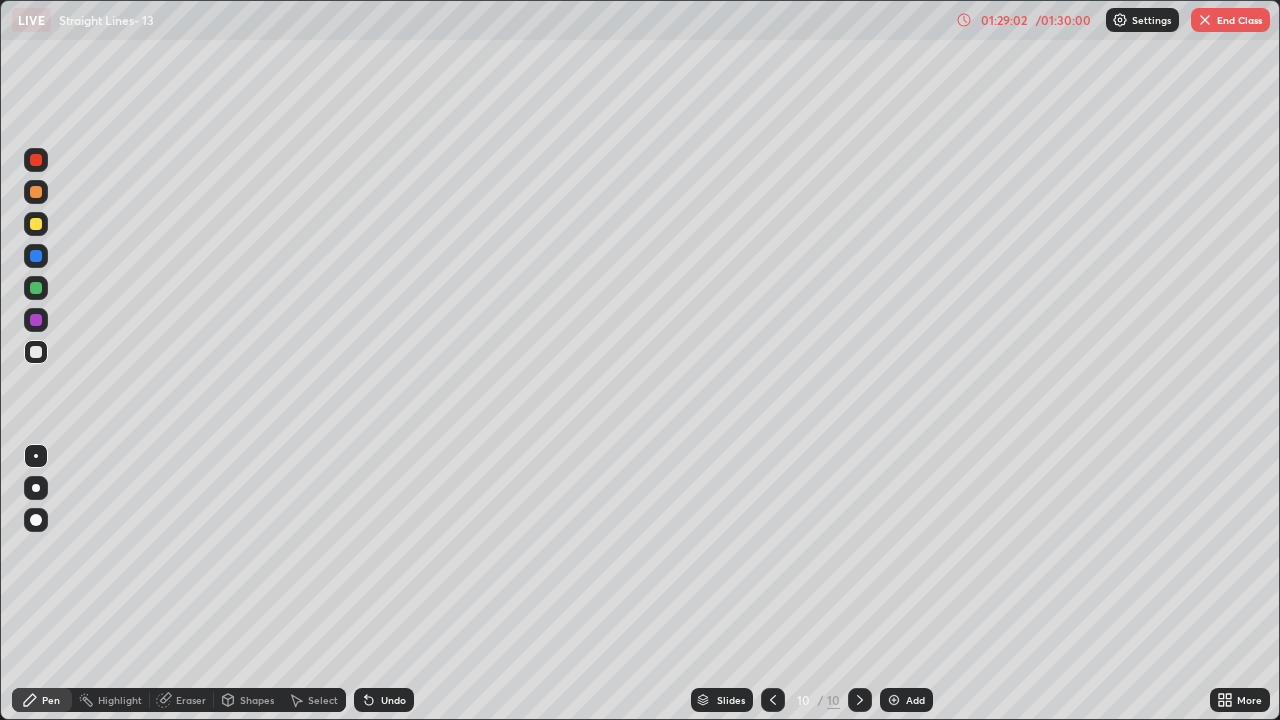 click on "Add" at bounding box center (915, 700) 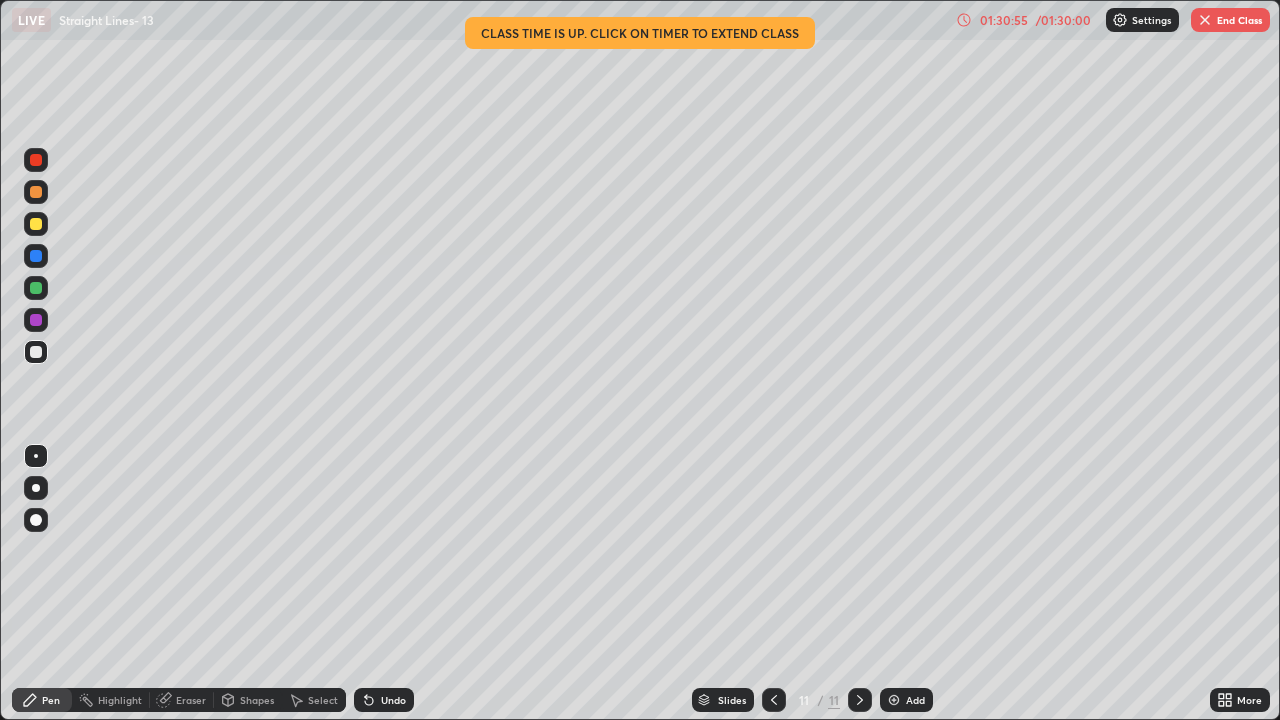 click at bounding box center (36, 320) 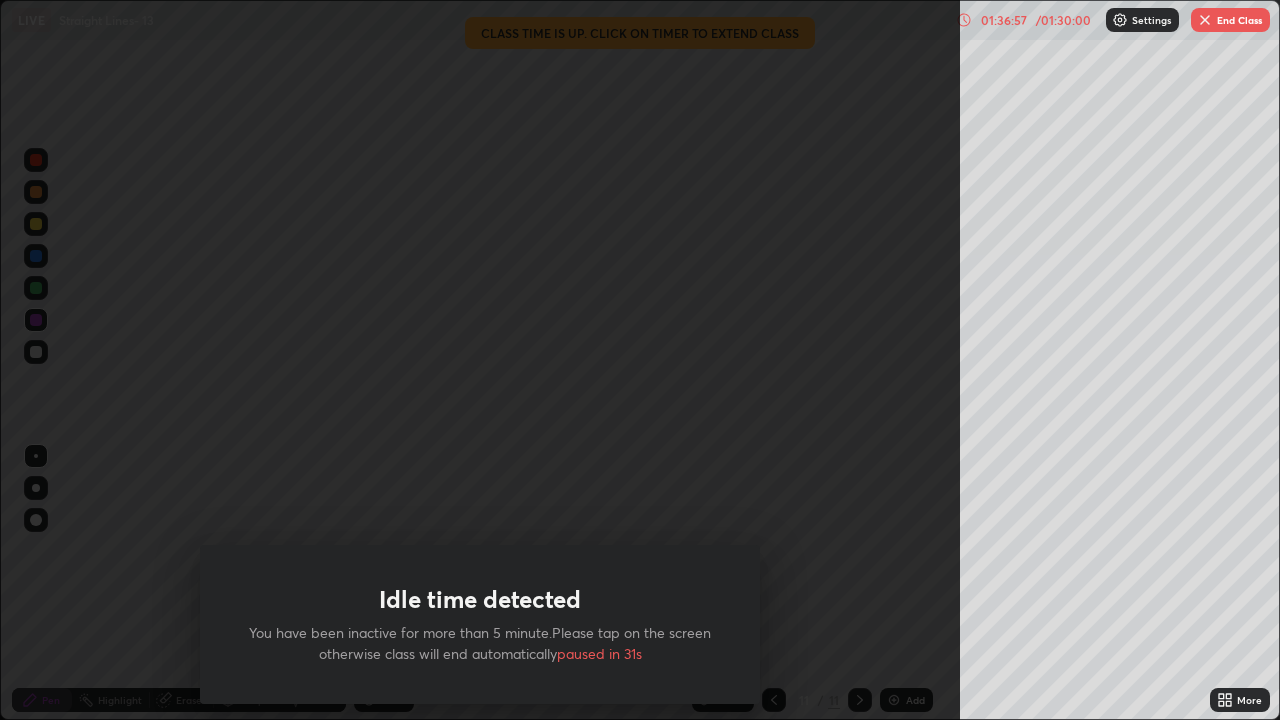 click on "End Class" at bounding box center (1230, 20) 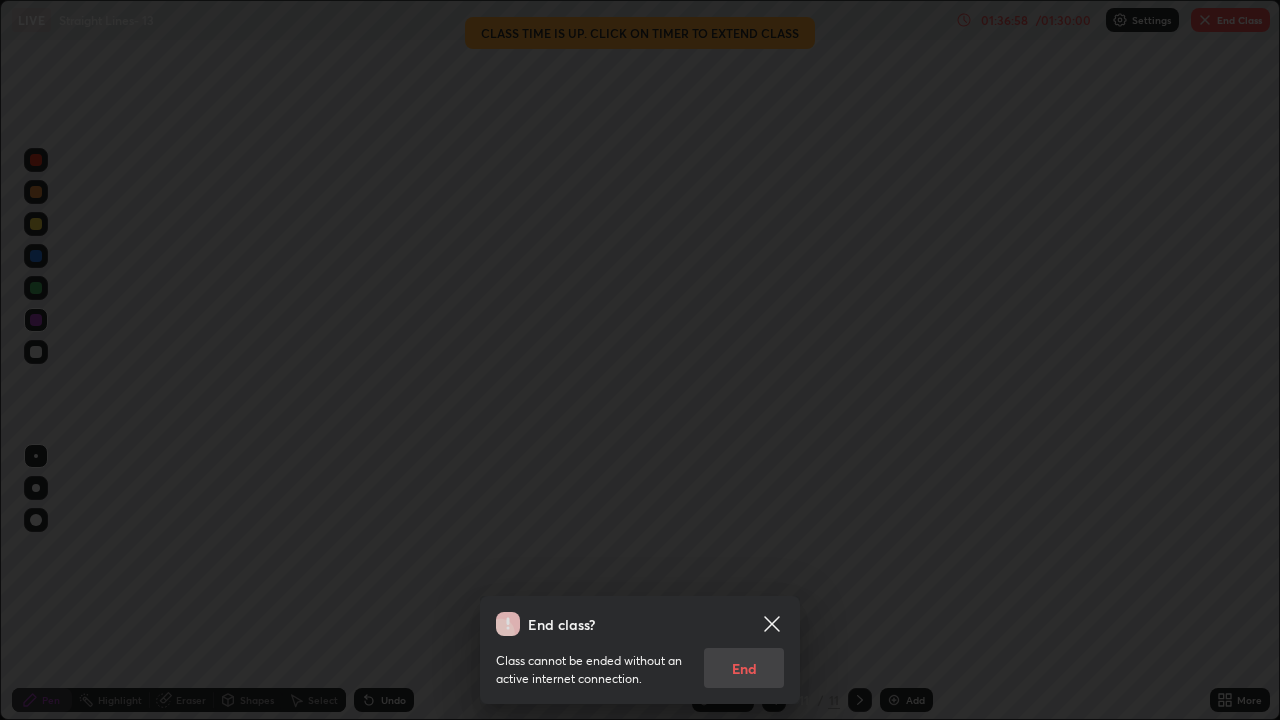 click on "Class cannot be ended without an active internet connection. End" at bounding box center (640, 662) 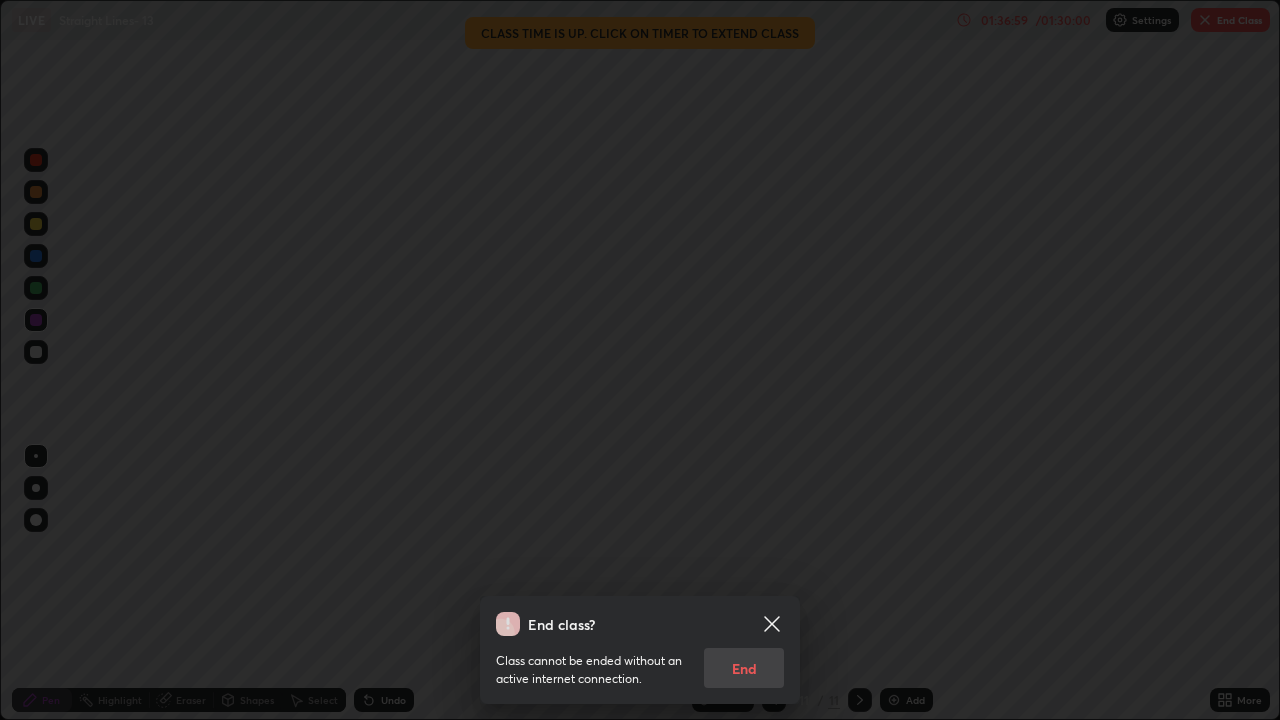 click on "Class cannot be ended without an active internet connection. End" at bounding box center [640, 662] 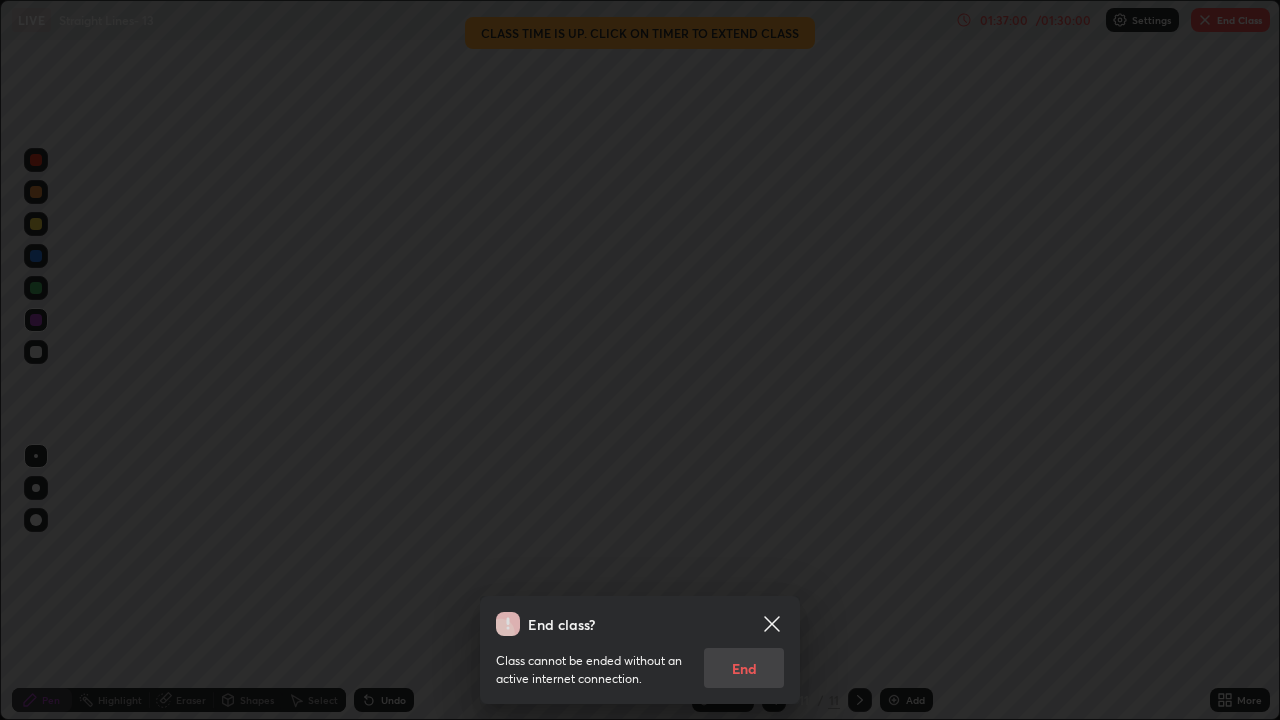 click 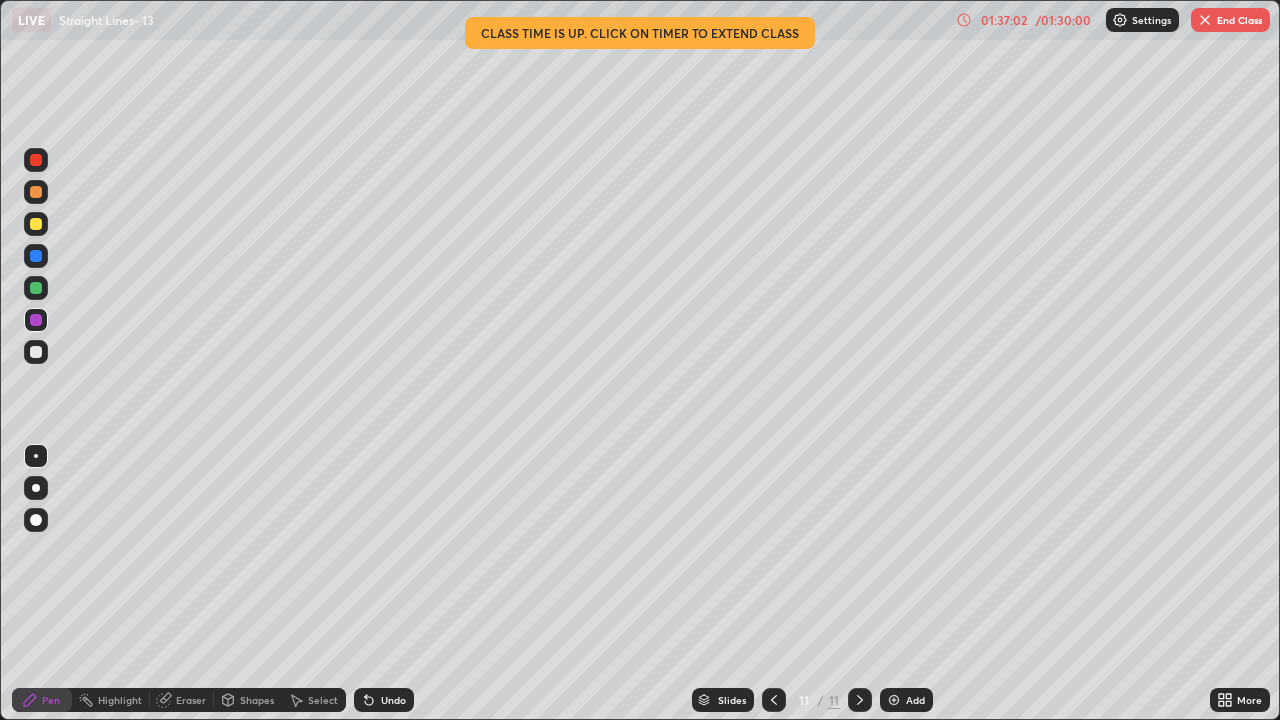 click 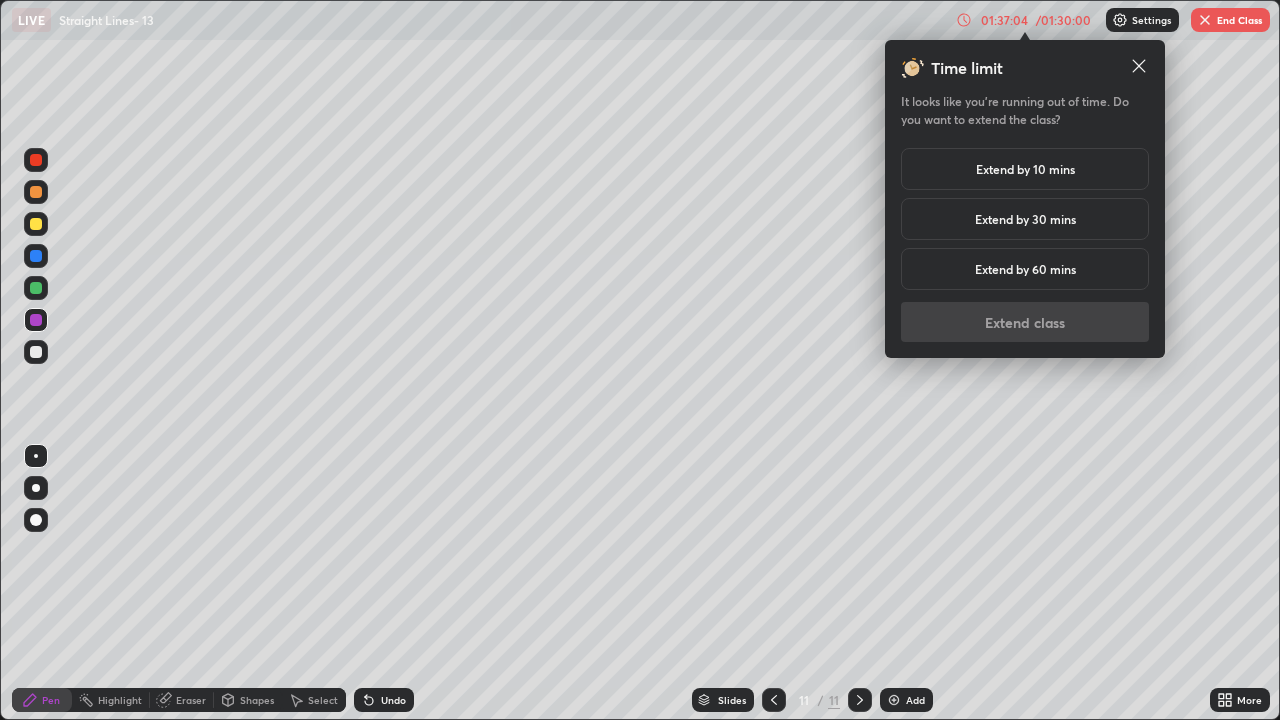 click on "Extend by 10 mins" at bounding box center [1025, 169] 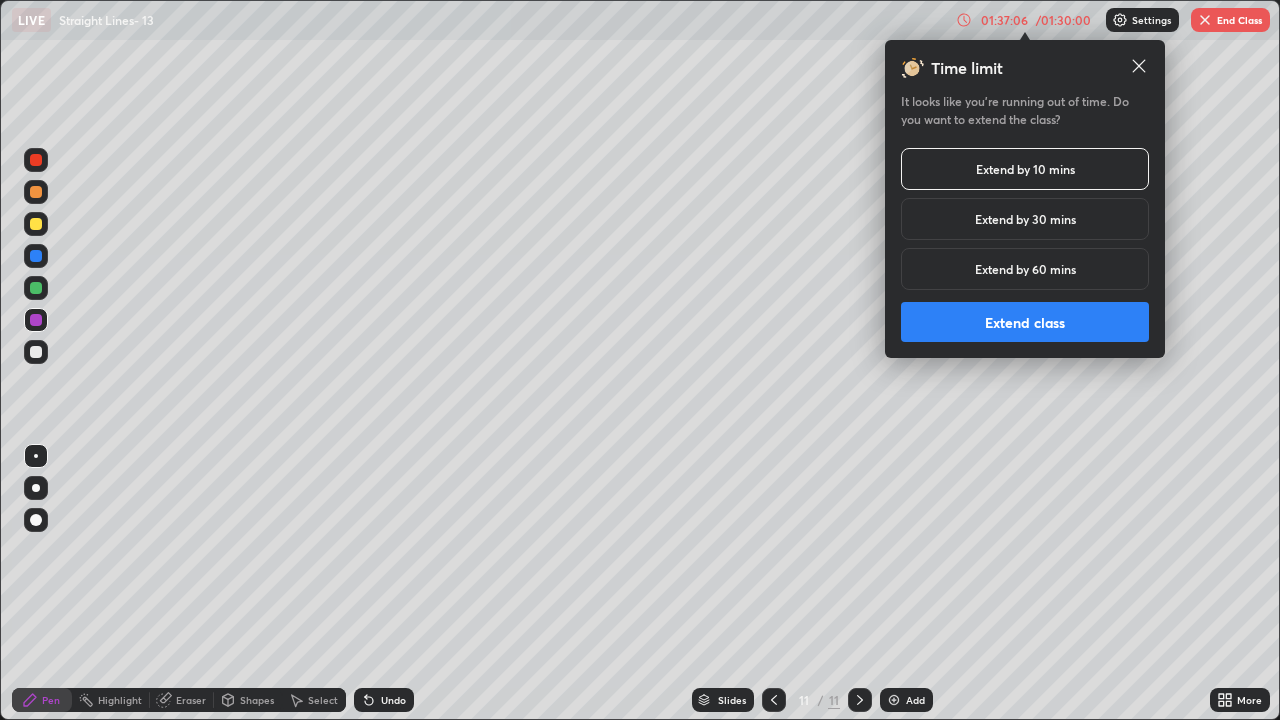 click on "Extend class" at bounding box center (1025, 322) 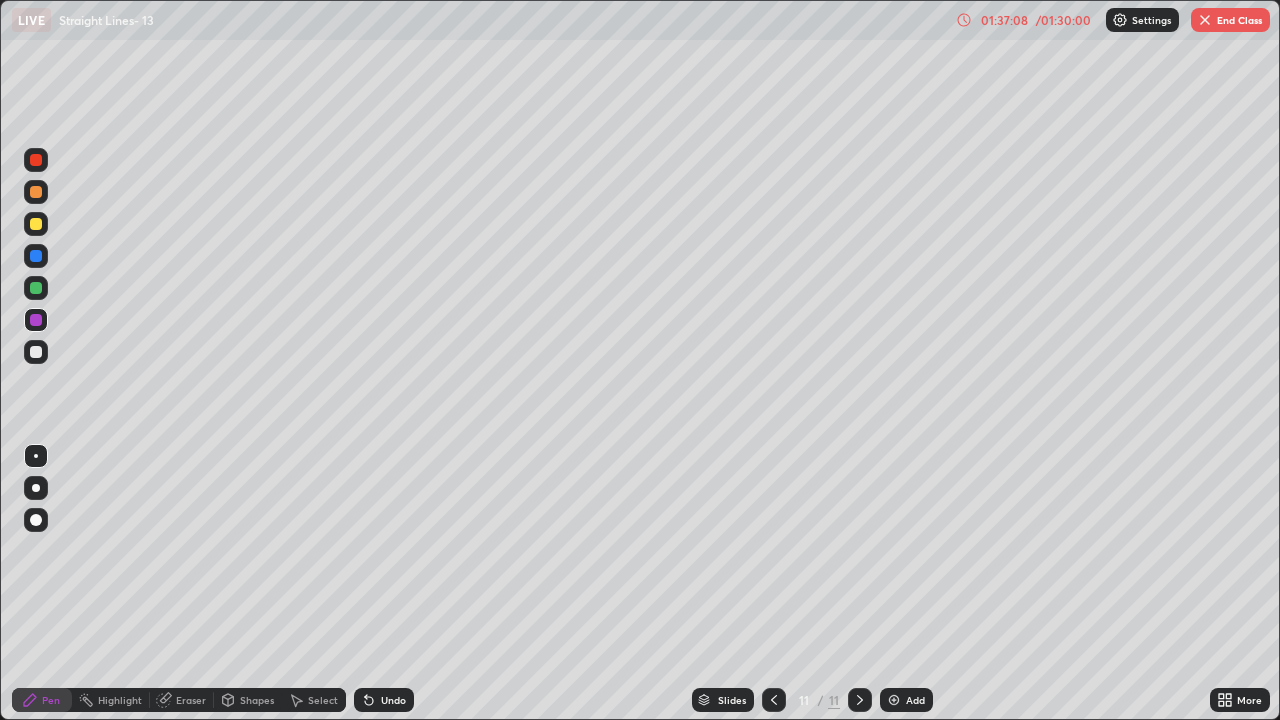 click on "End Class" at bounding box center [1230, 20] 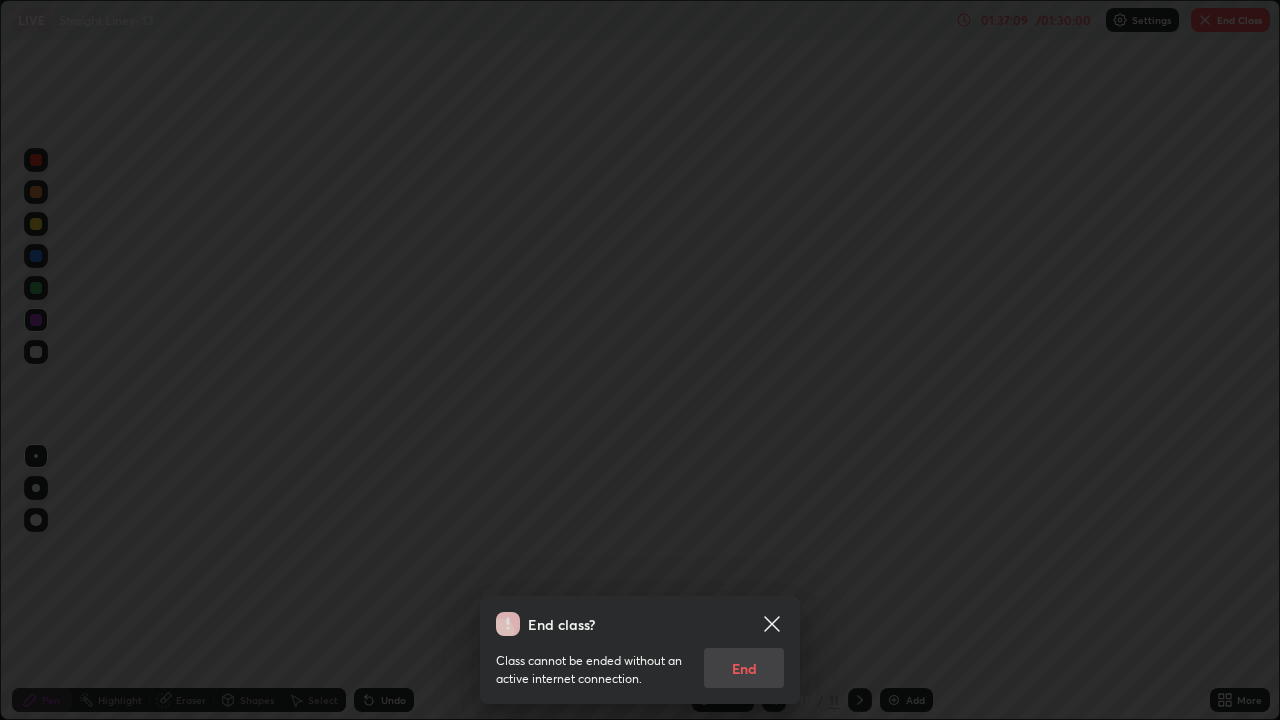 click on "Class cannot be ended without an active internet connection. End" at bounding box center [640, 662] 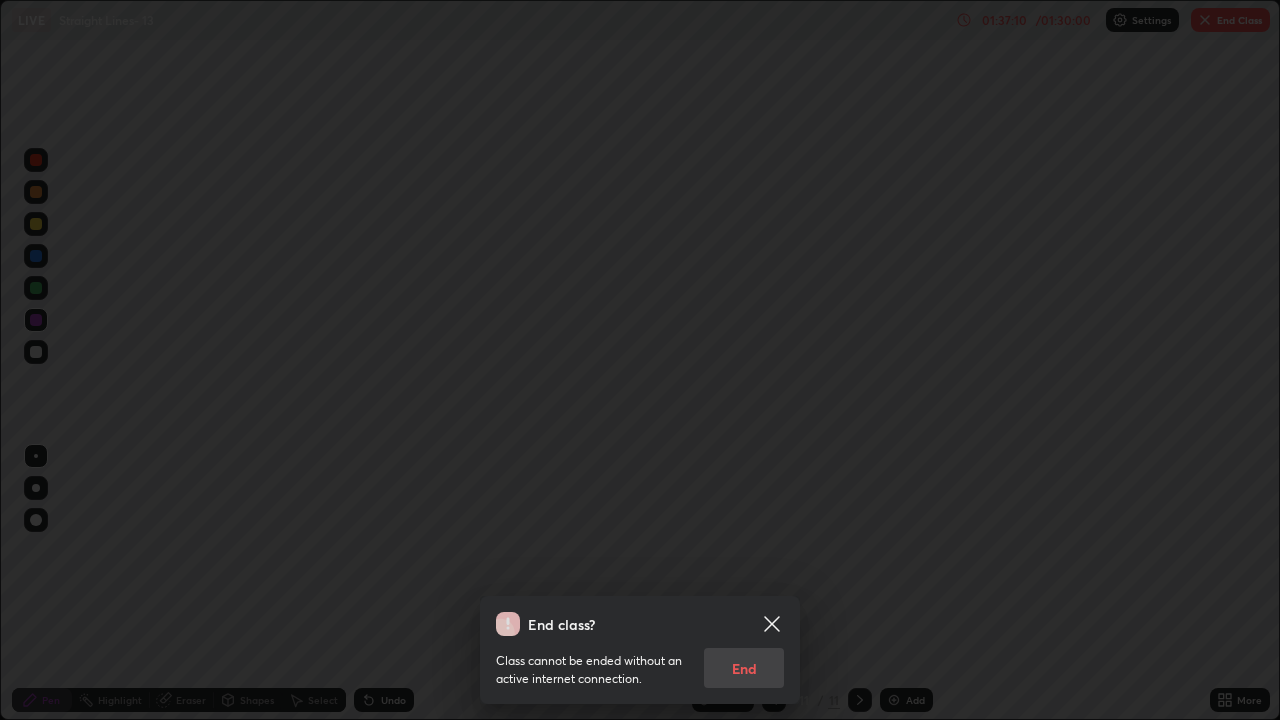 click on "Class cannot be ended without an active internet connection. End" at bounding box center (640, 662) 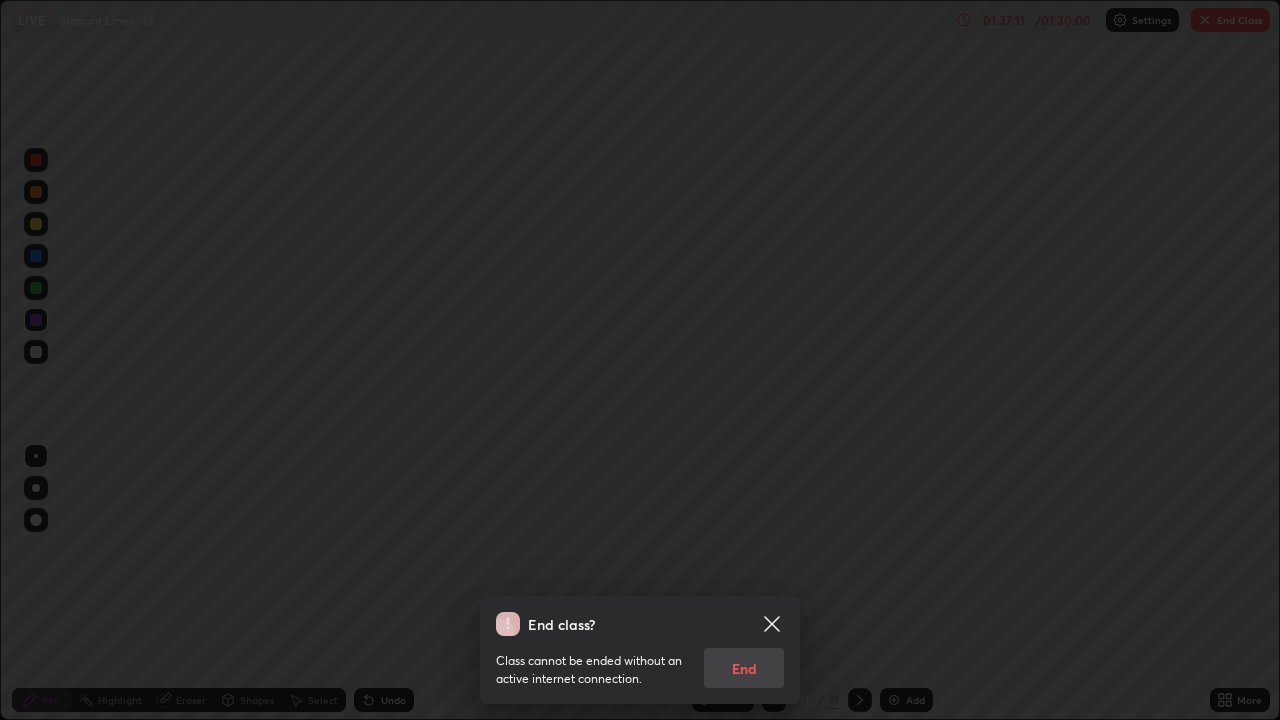 click 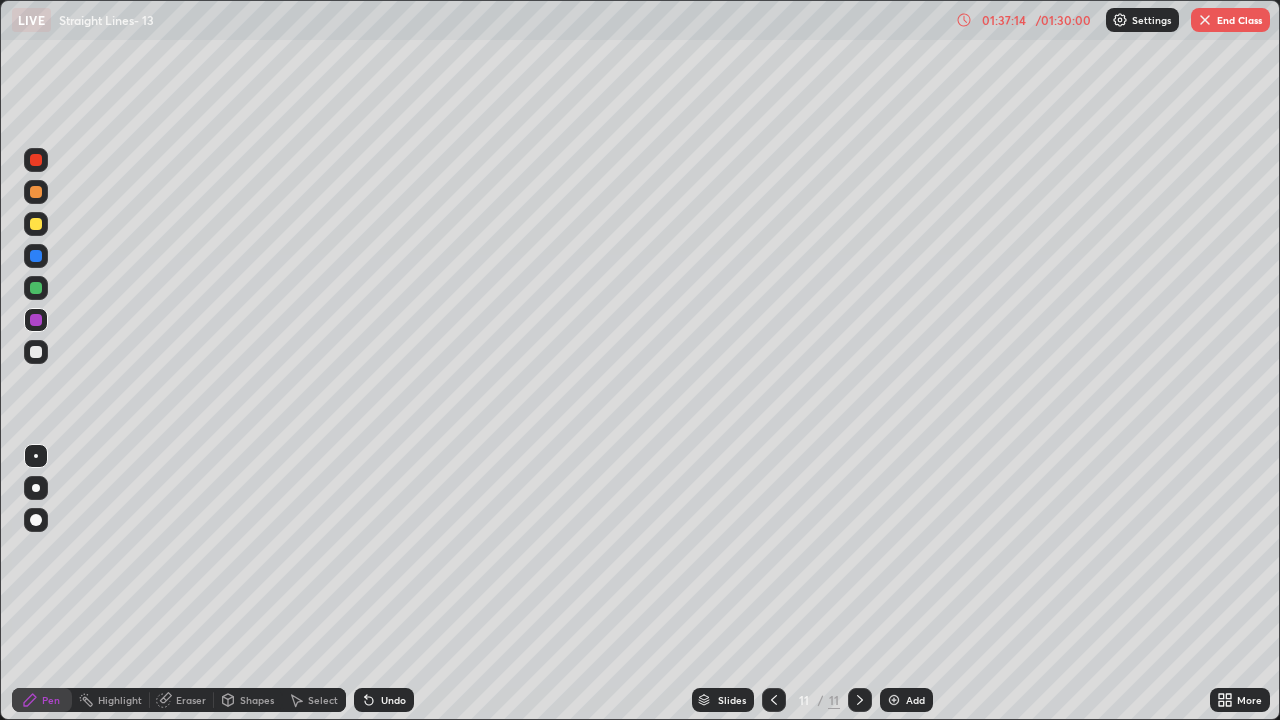 click 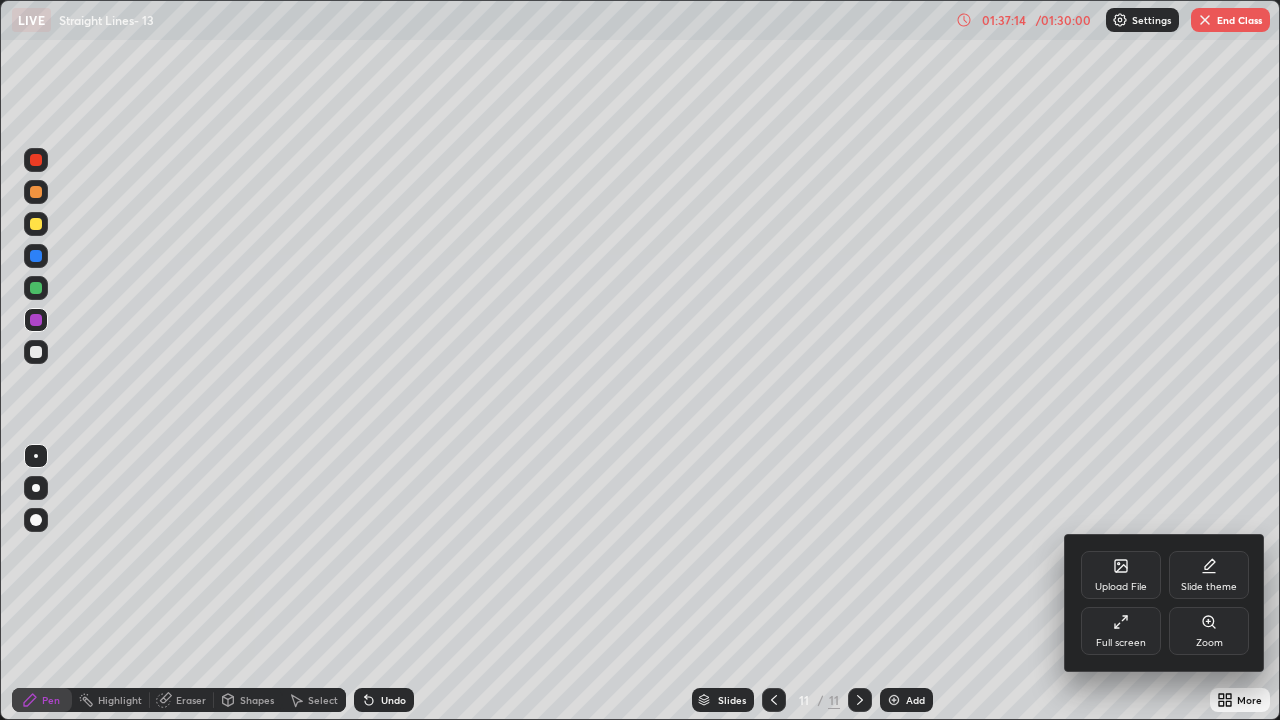 click on "Full screen" at bounding box center (1121, 631) 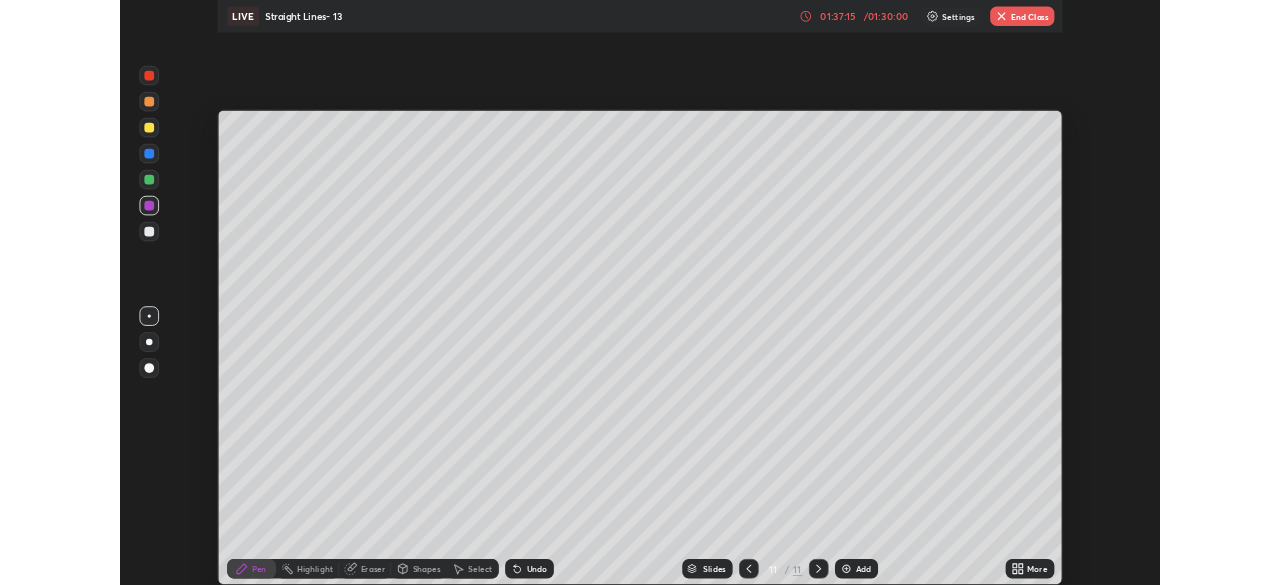 scroll, scrollTop: 585, scrollLeft: 1280, axis: both 